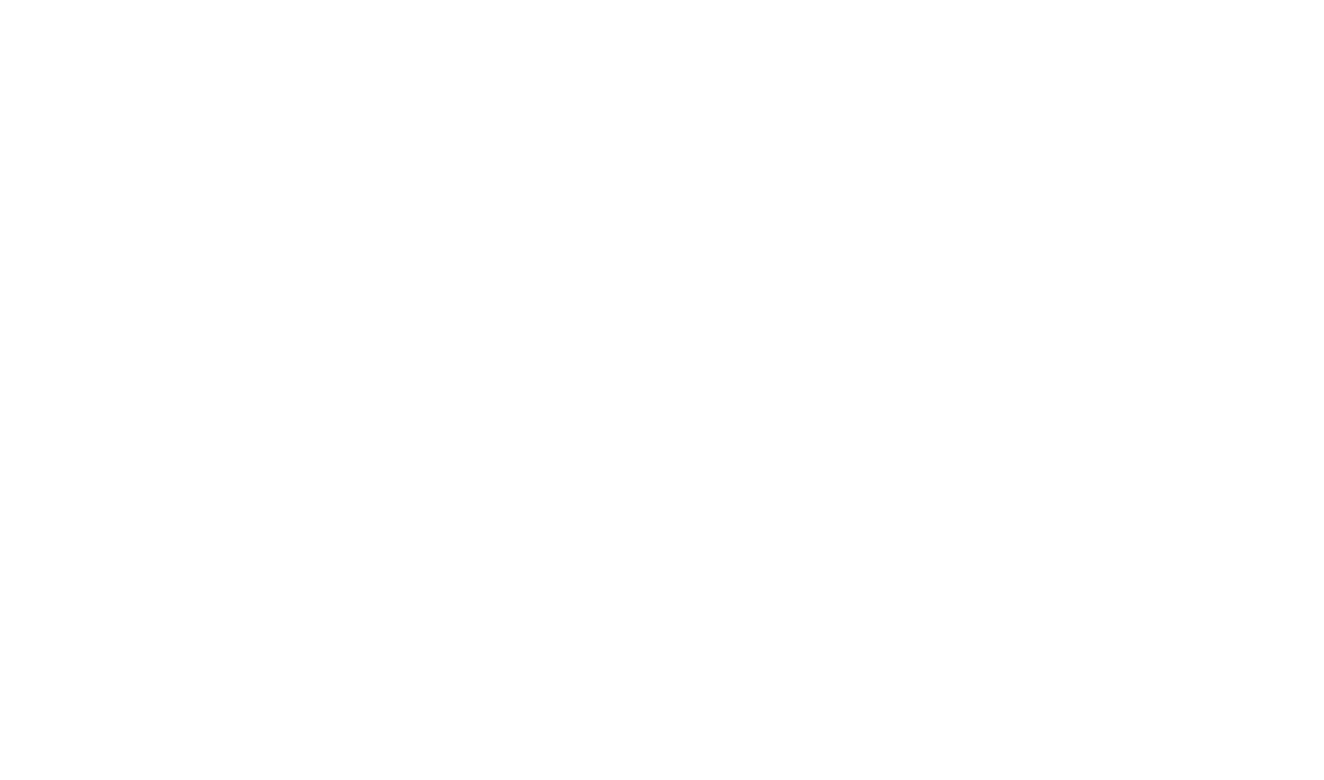 scroll, scrollTop: 0, scrollLeft: 0, axis: both 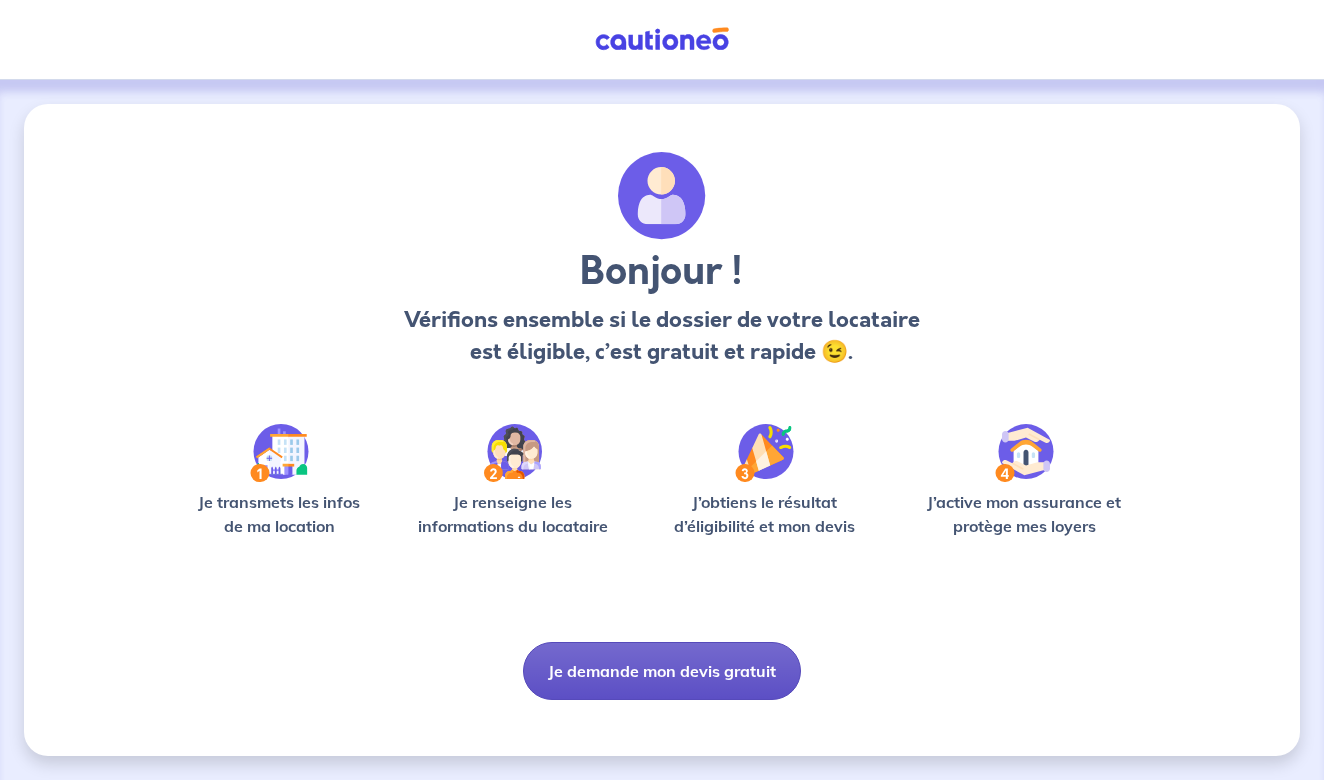 click on "Je demande mon devis gratuit" at bounding box center (662, 671) 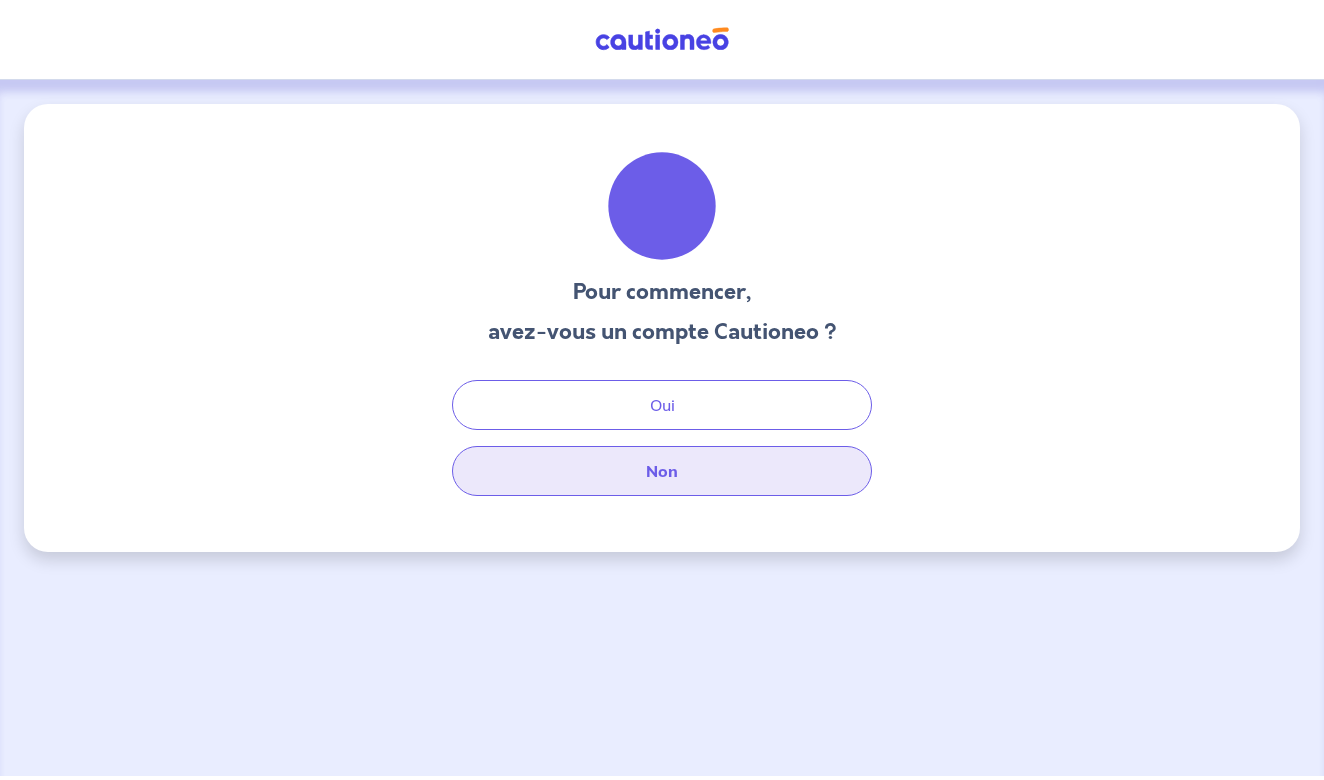 click on "Non" at bounding box center (662, 471) 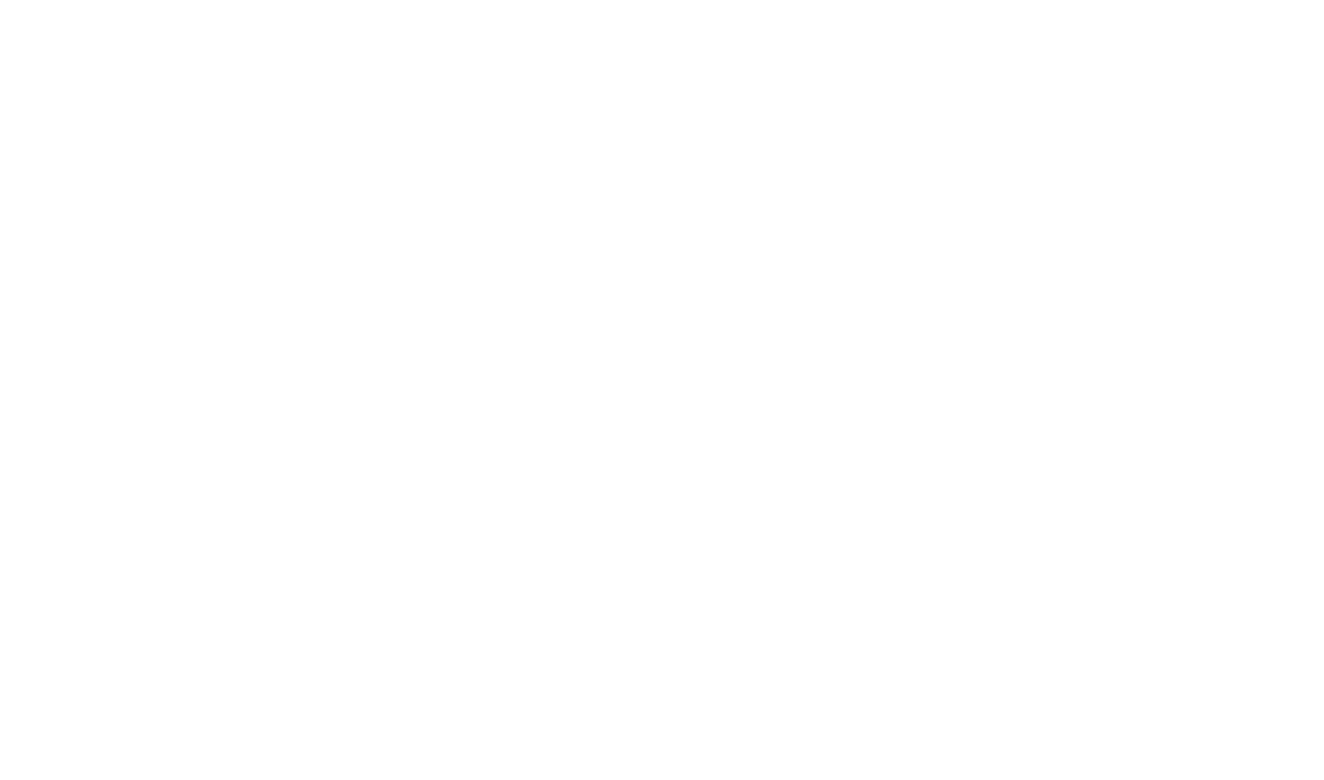 scroll, scrollTop: 0, scrollLeft: 0, axis: both 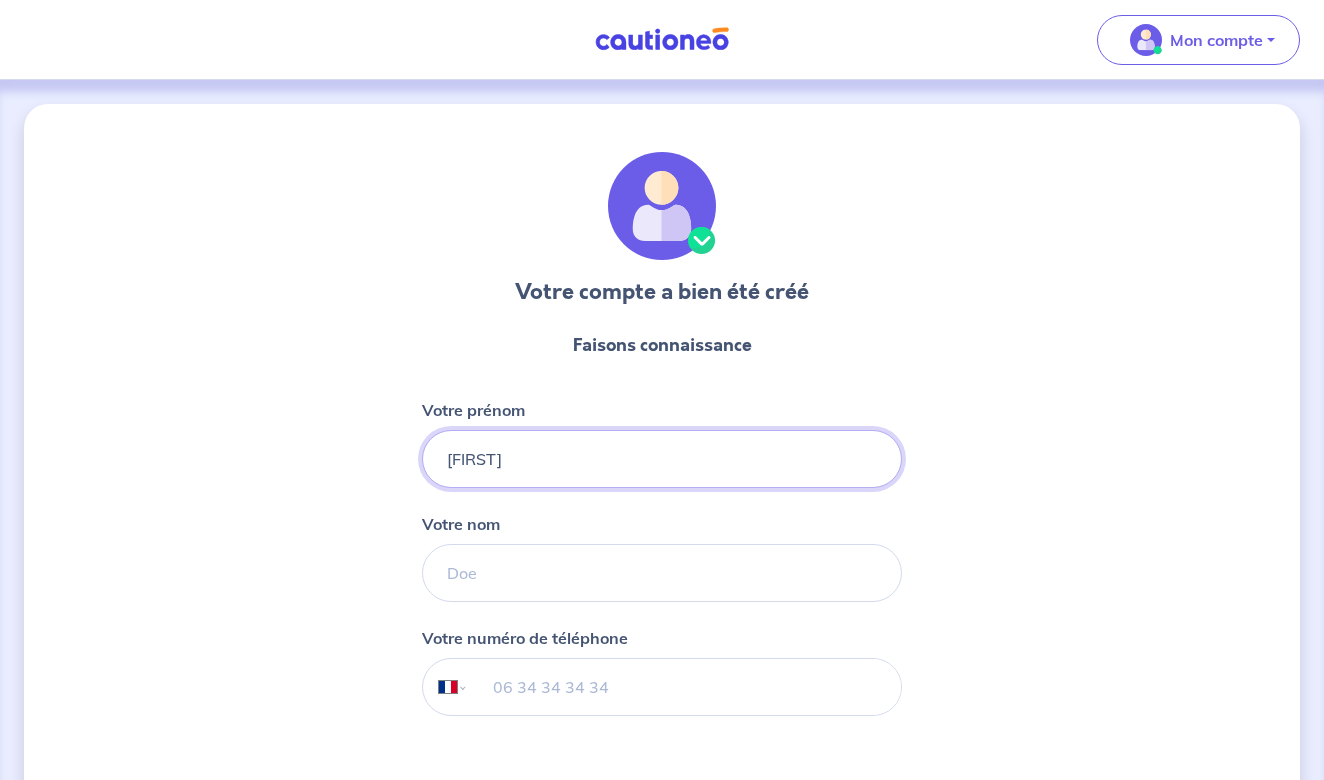 type on "[FIRST]" 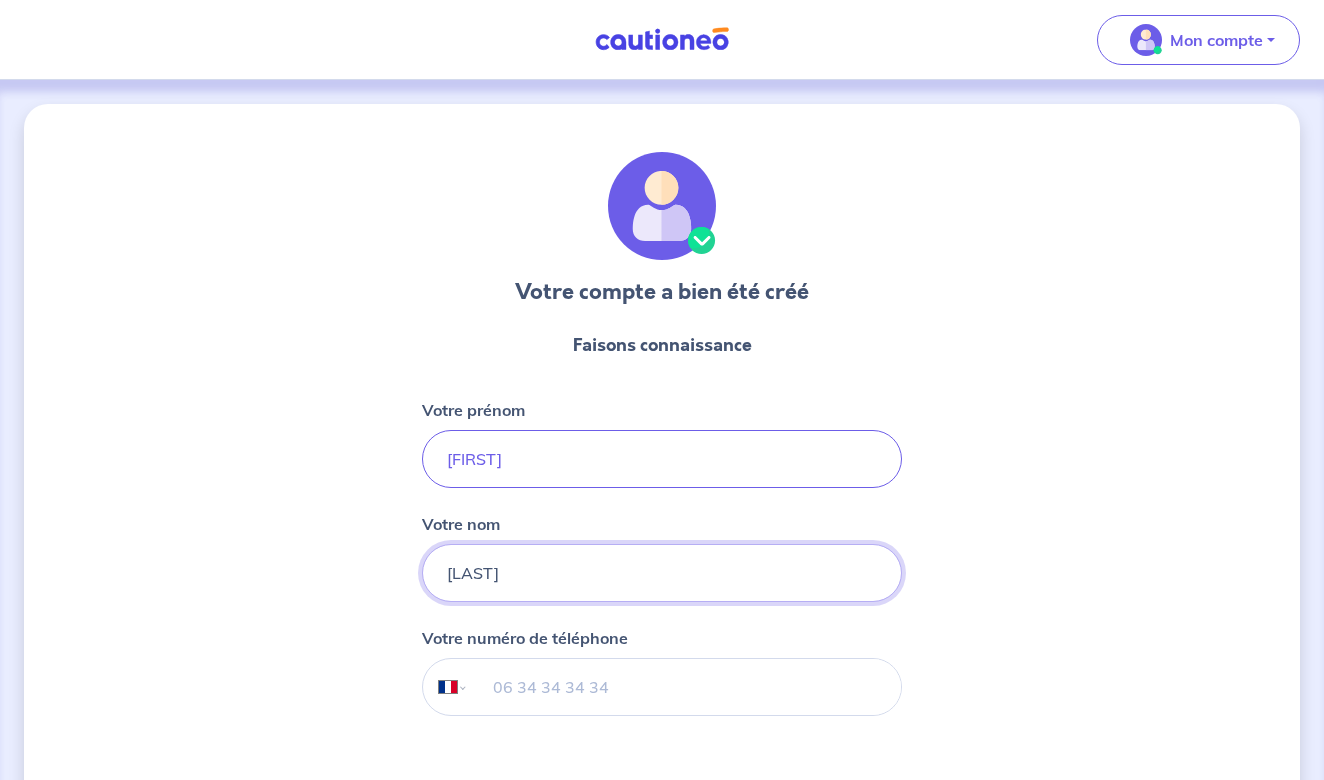 type on "[LAST]" 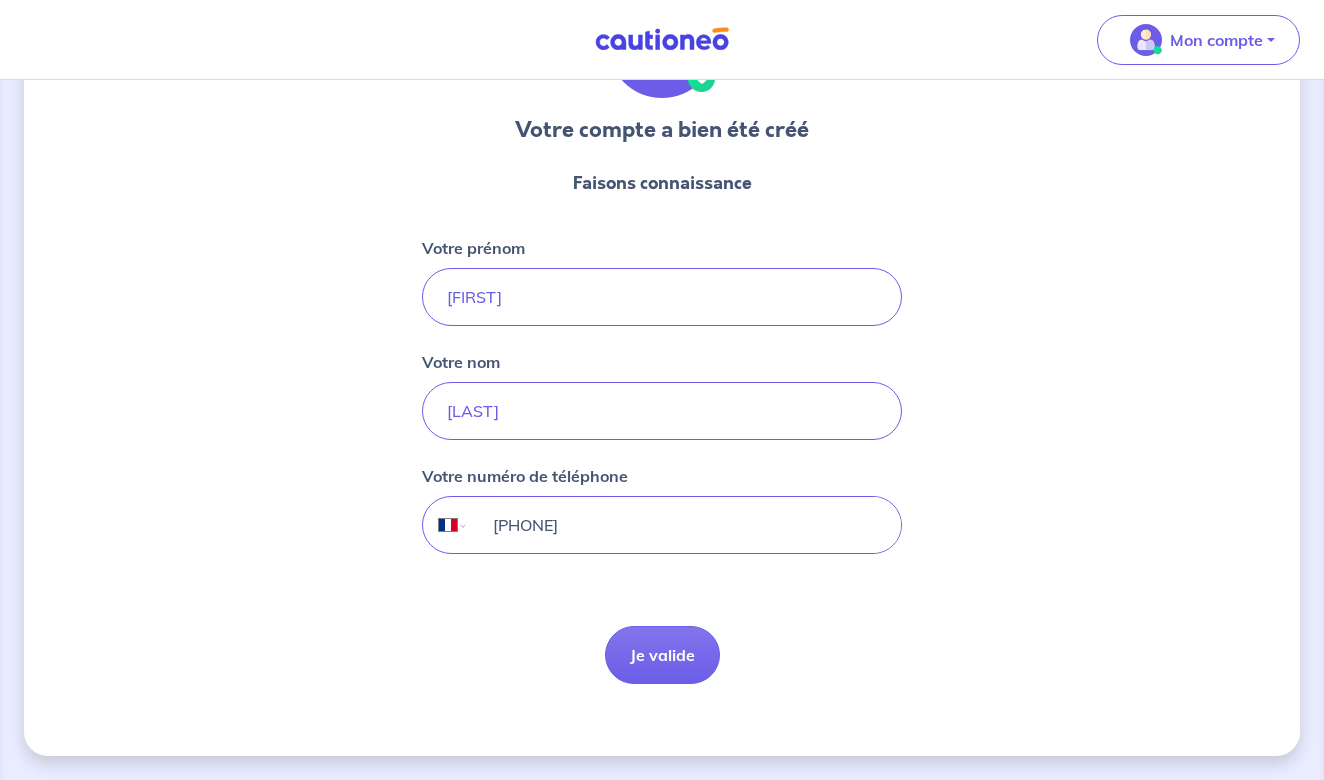 scroll, scrollTop: 162, scrollLeft: 0, axis: vertical 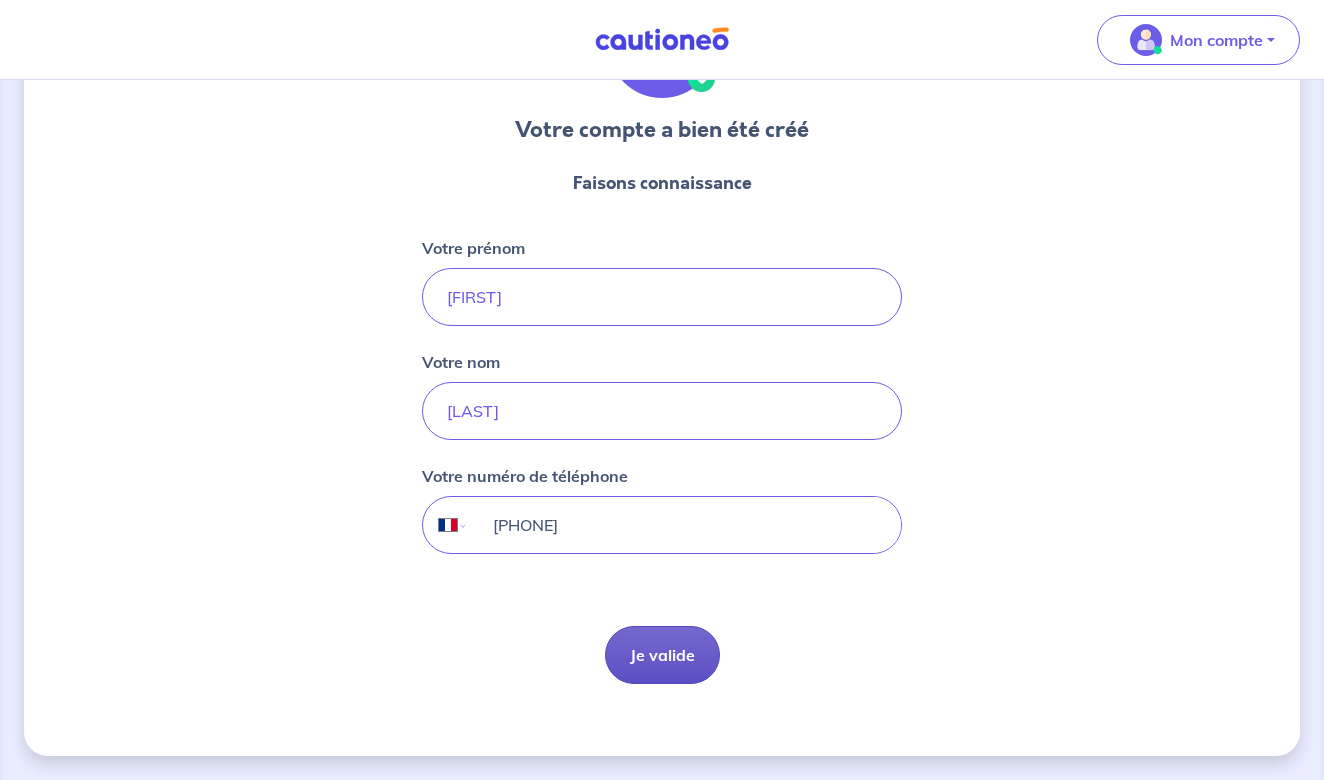 type on "[PHONE]" 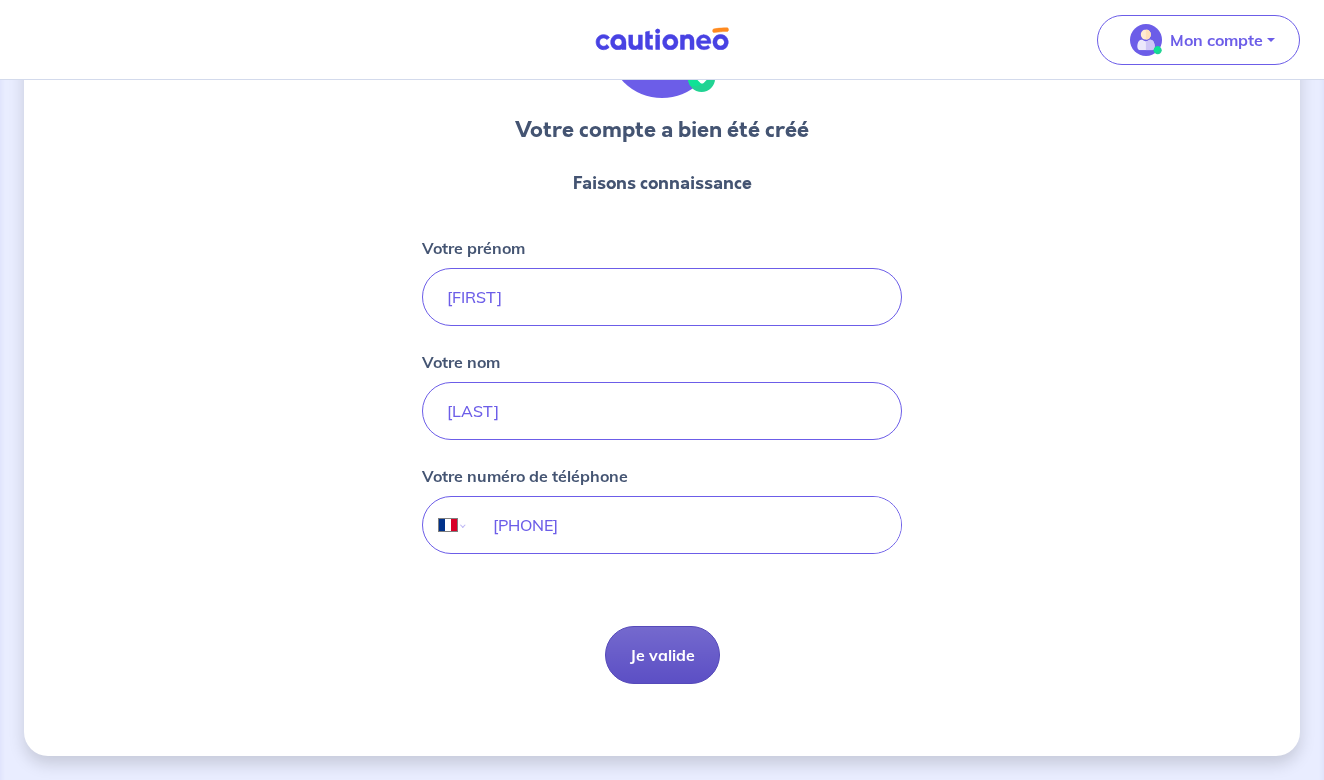 click on "Je valide" at bounding box center [662, 655] 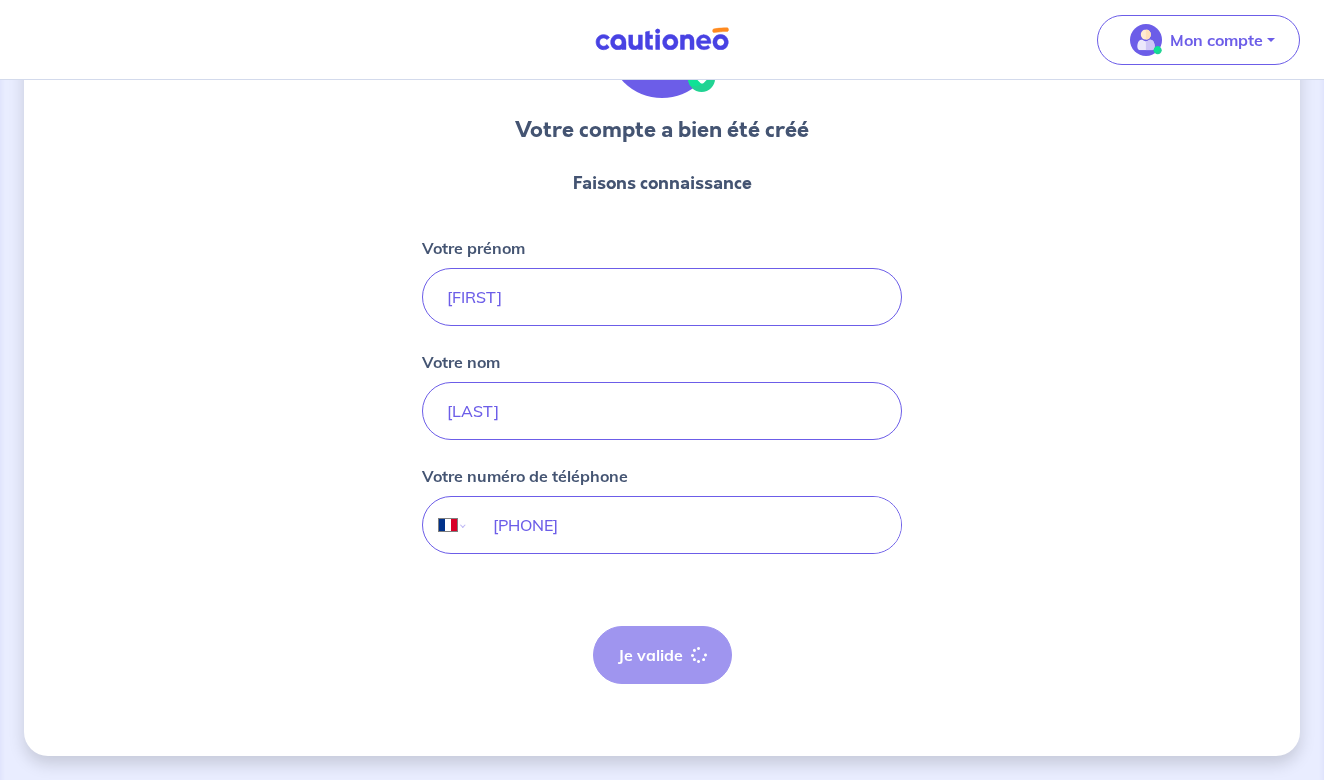 scroll, scrollTop: 0, scrollLeft: 0, axis: both 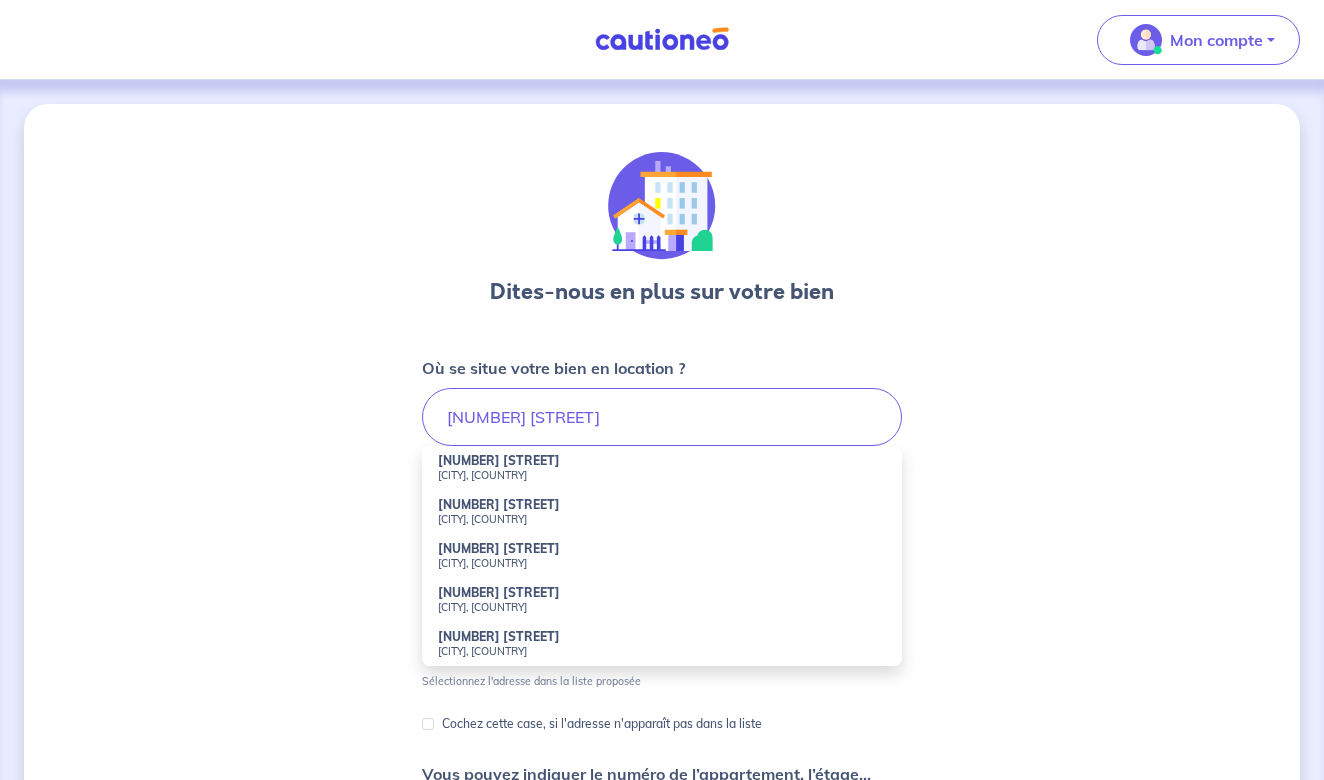 click on "[NUMBER] [STREET]" at bounding box center (499, 460) 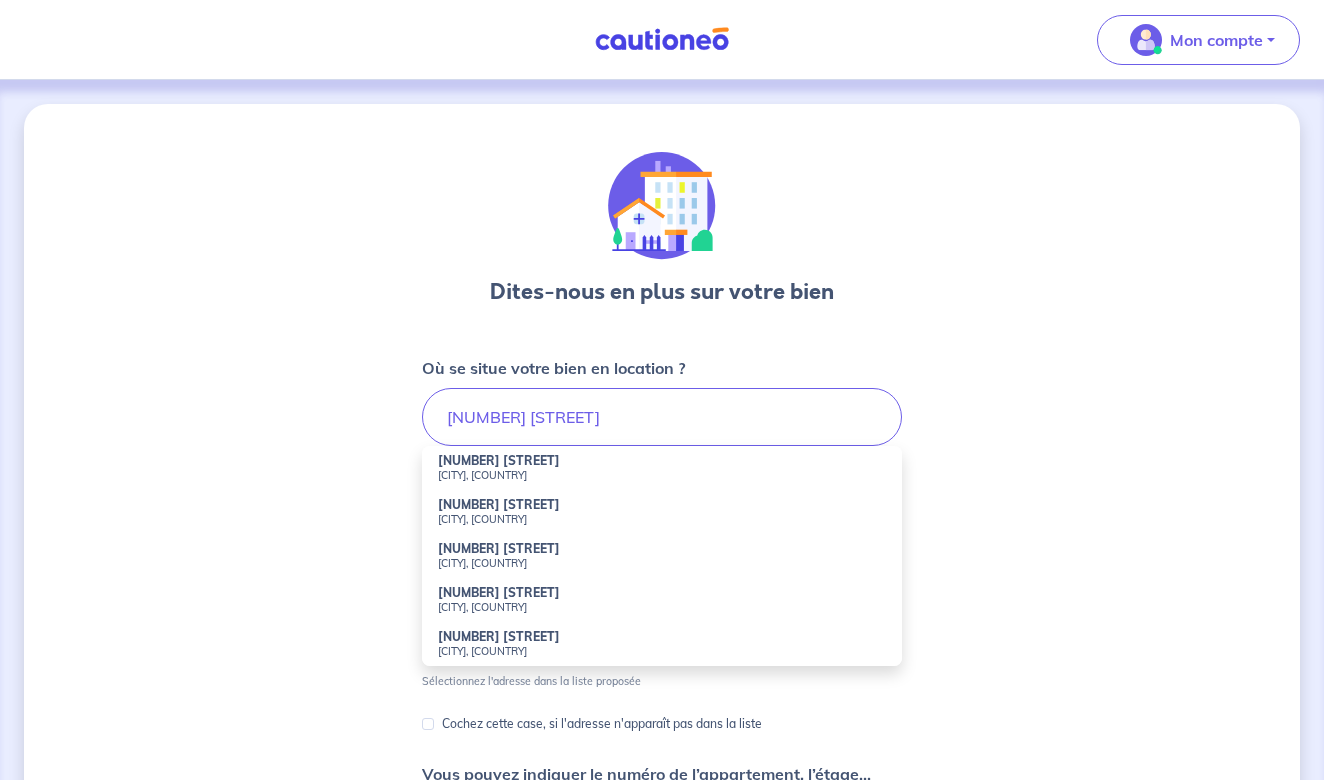 type on "[NUMBER] [STREET], [CITY], [COUNTRY]" 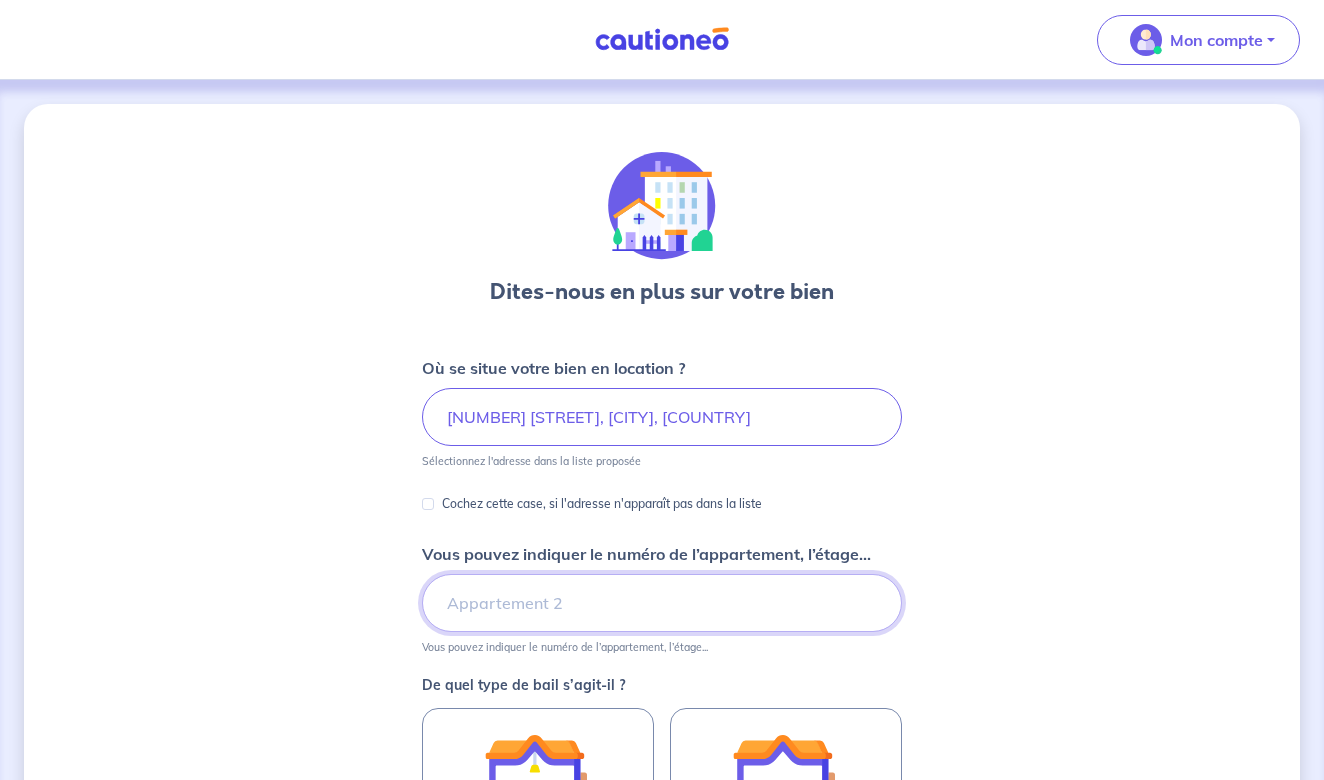 click on "Vous pouvez indiquer le numéro de l’appartement, l’étage..." at bounding box center [662, 603] 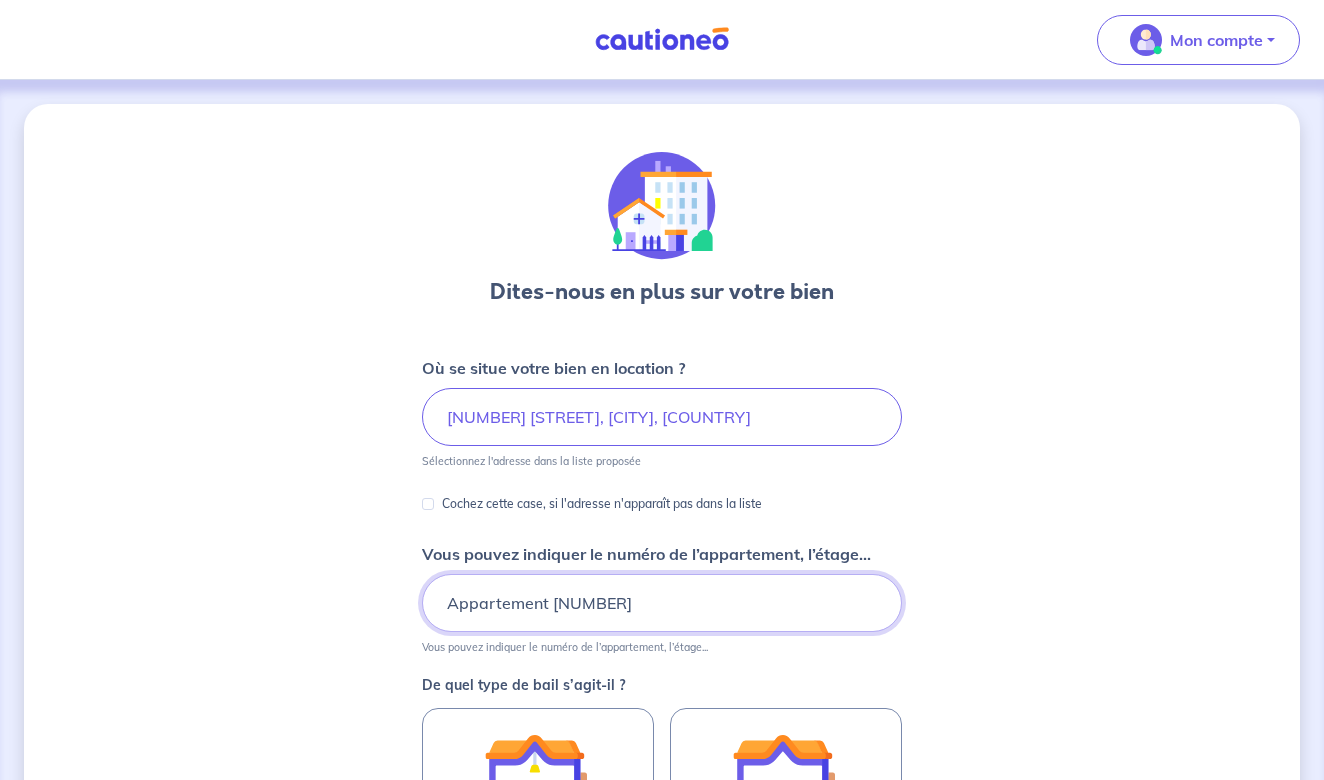type on "Appartement [NUMBER]" 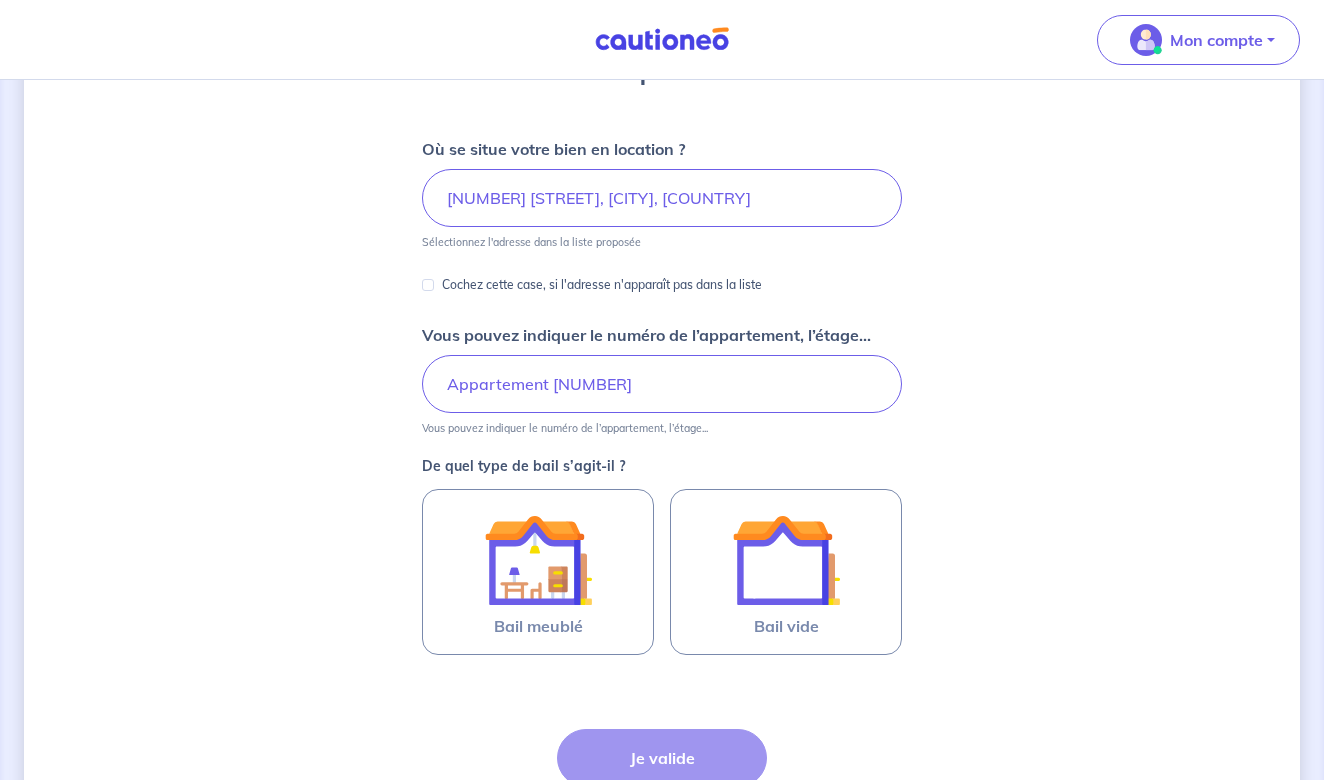 scroll, scrollTop: 218, scrollLeft: 0, axis: vertical 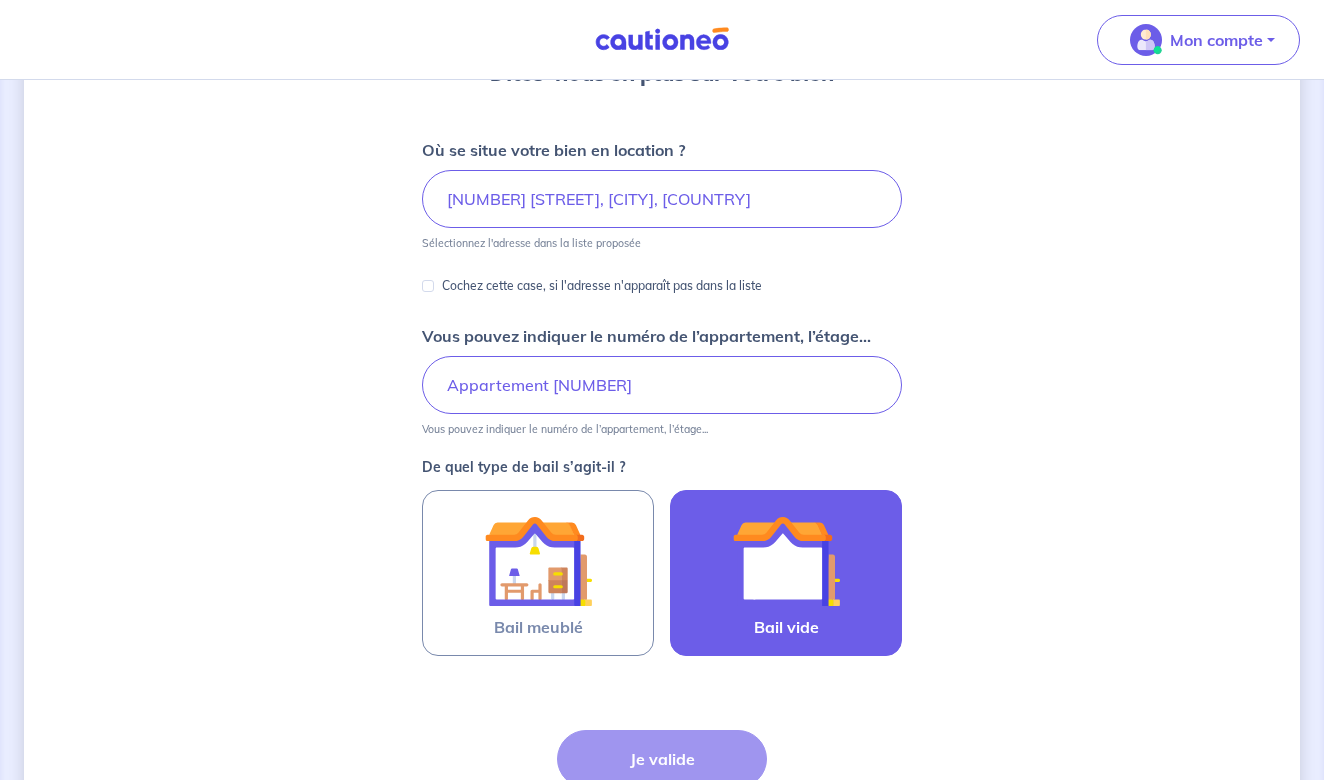 click on "Bail vide" at bounding box center [786, 573] 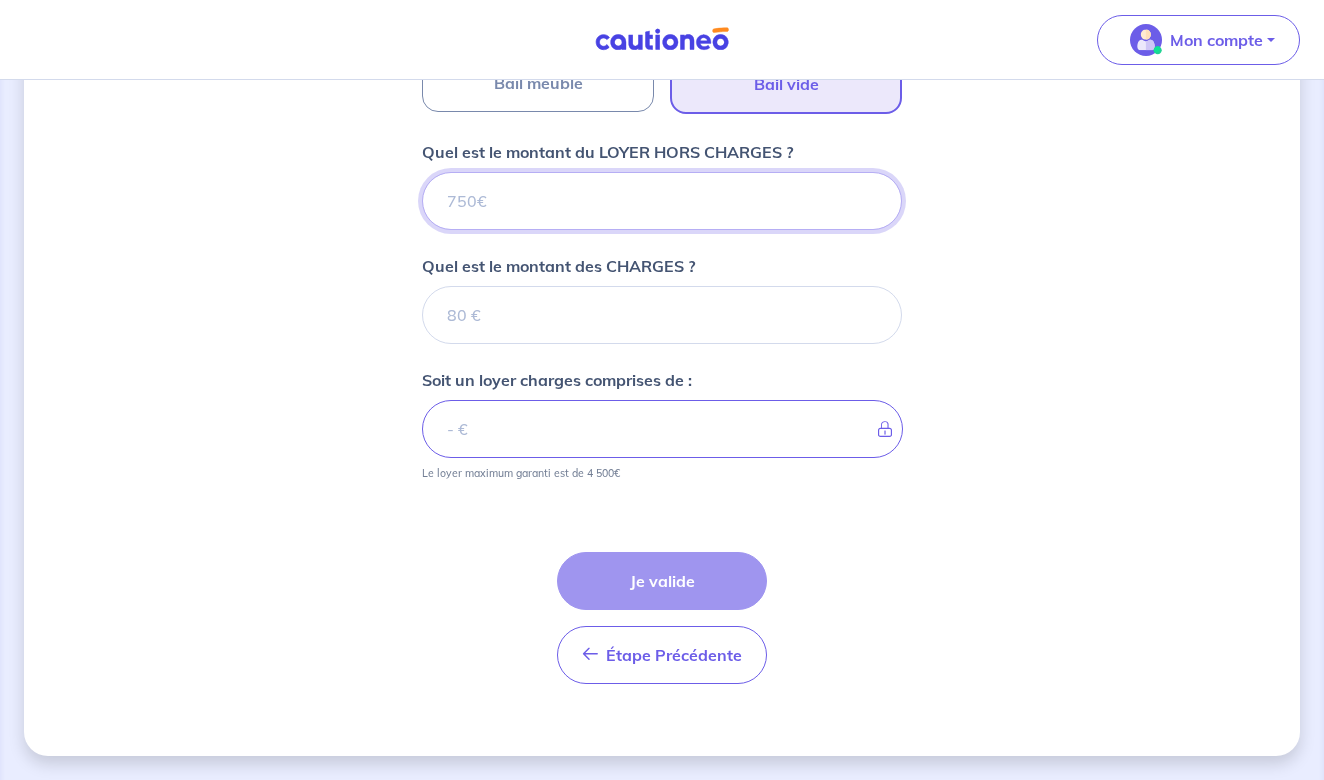 scroll, scrollTop: 762, scrollLeft: 0, axis: vertical 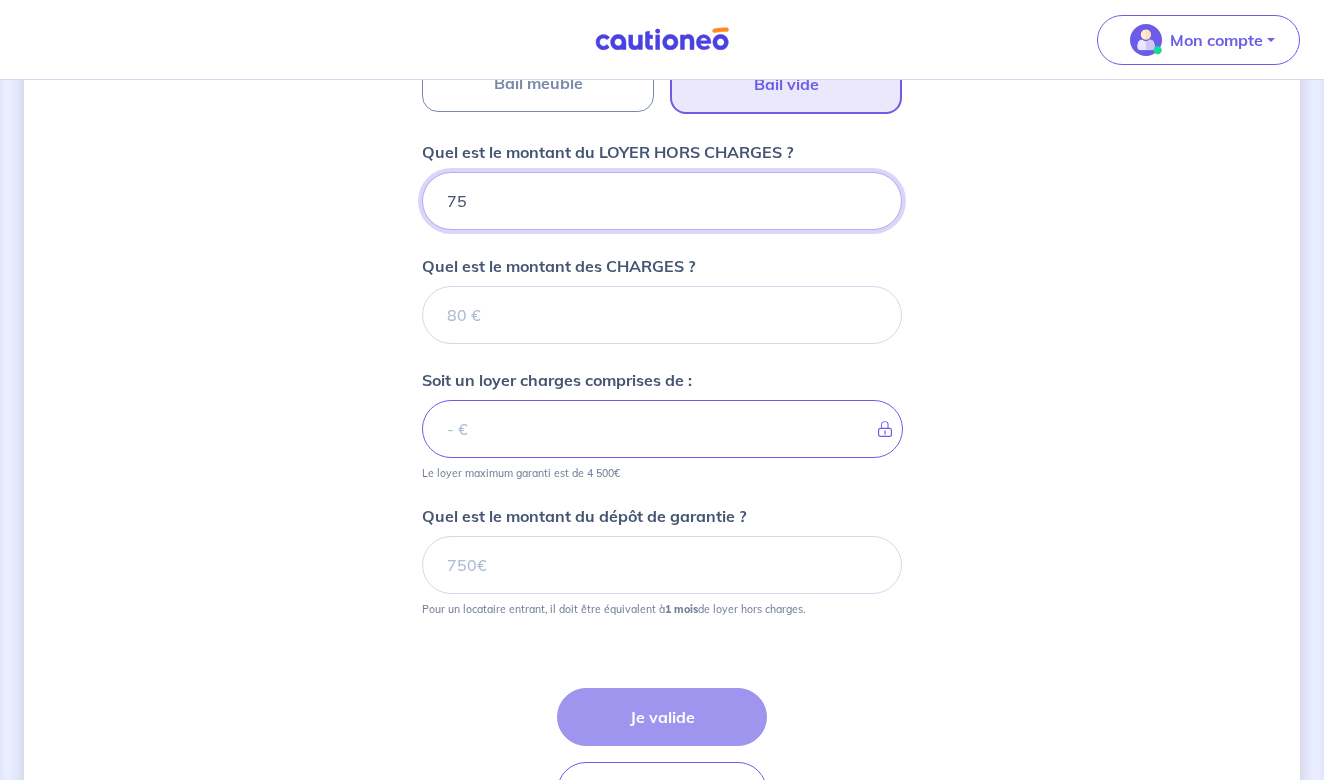 type on "750" 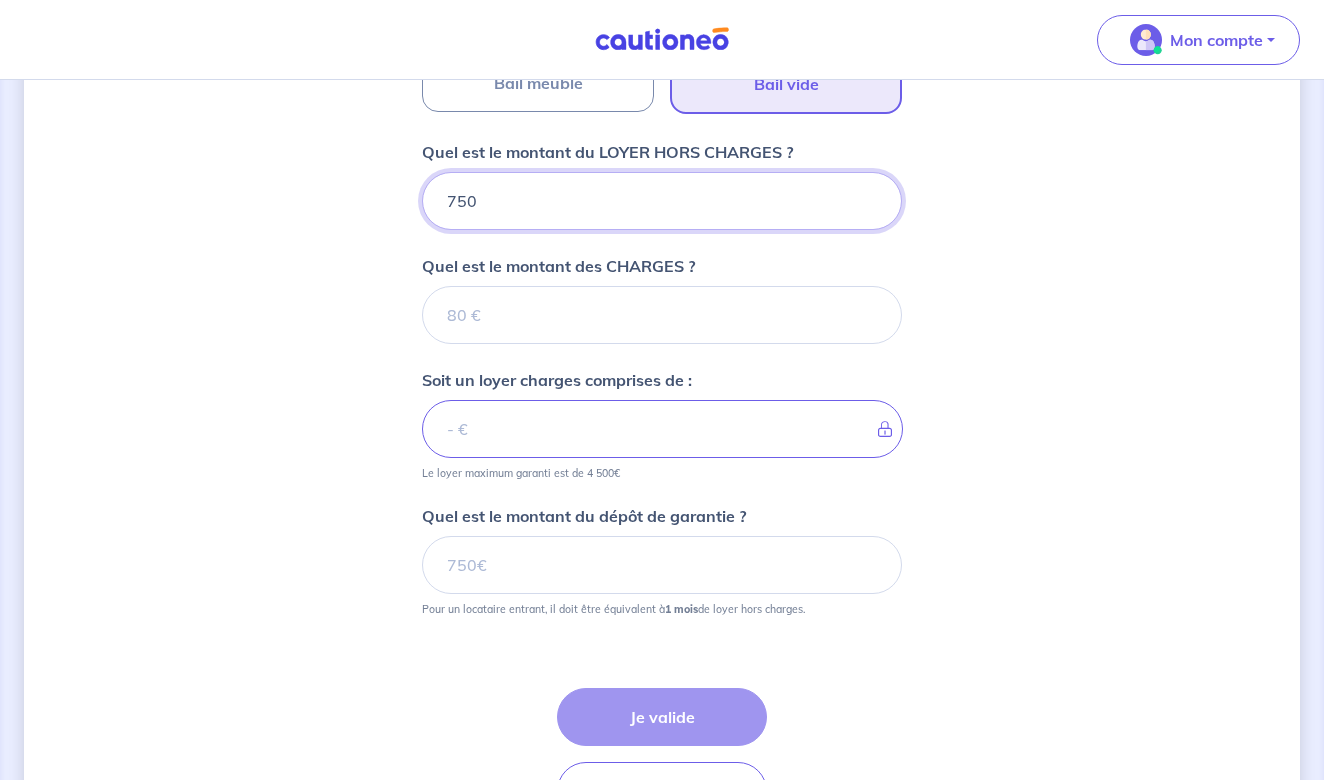 type 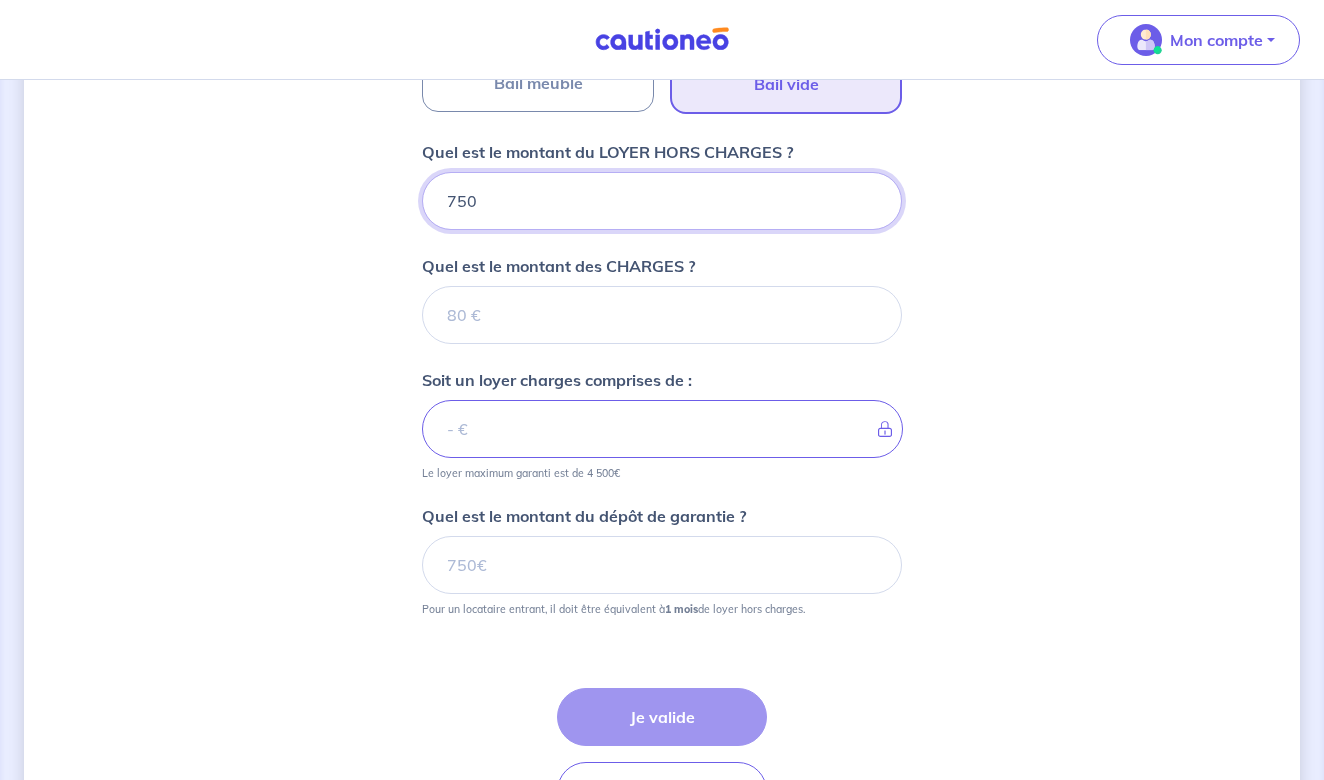 type on "750" 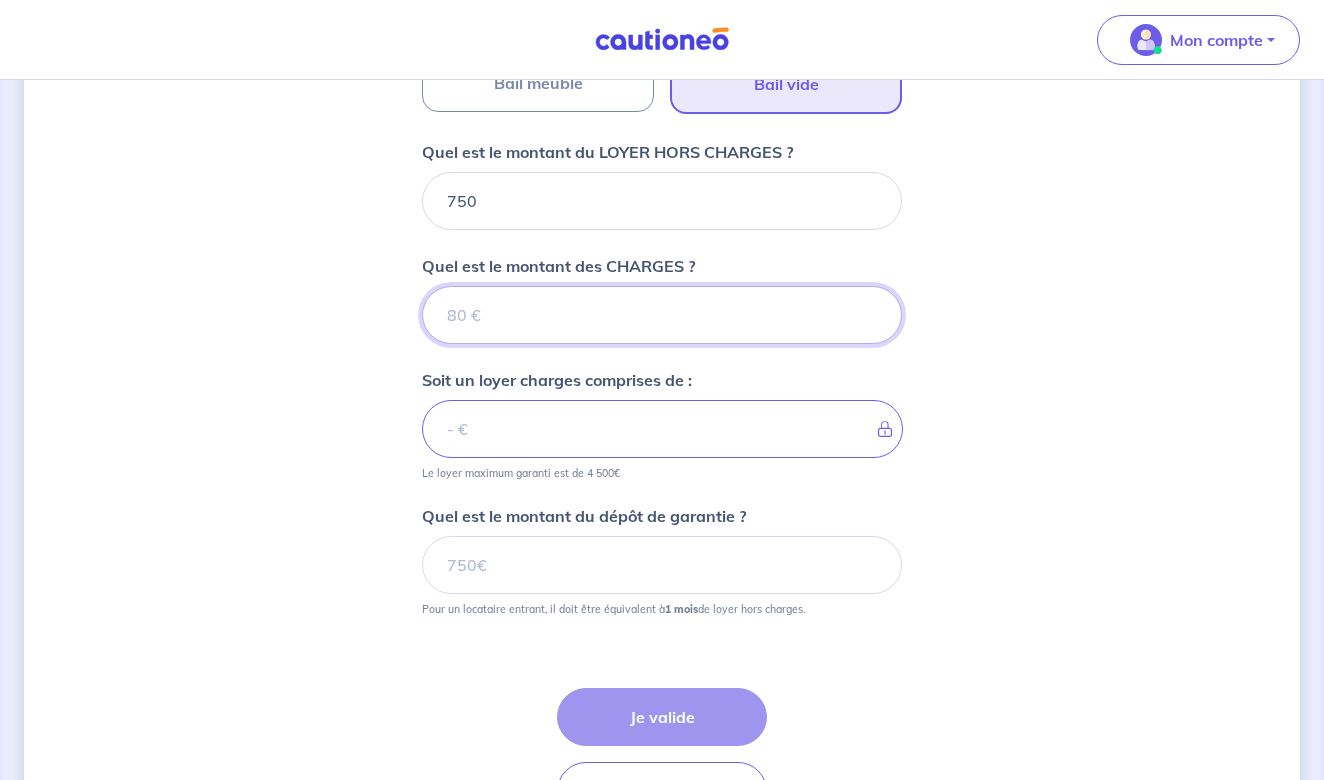 click on "Quel est le montant des CHARGES ?" at bounding box center [662, 315] 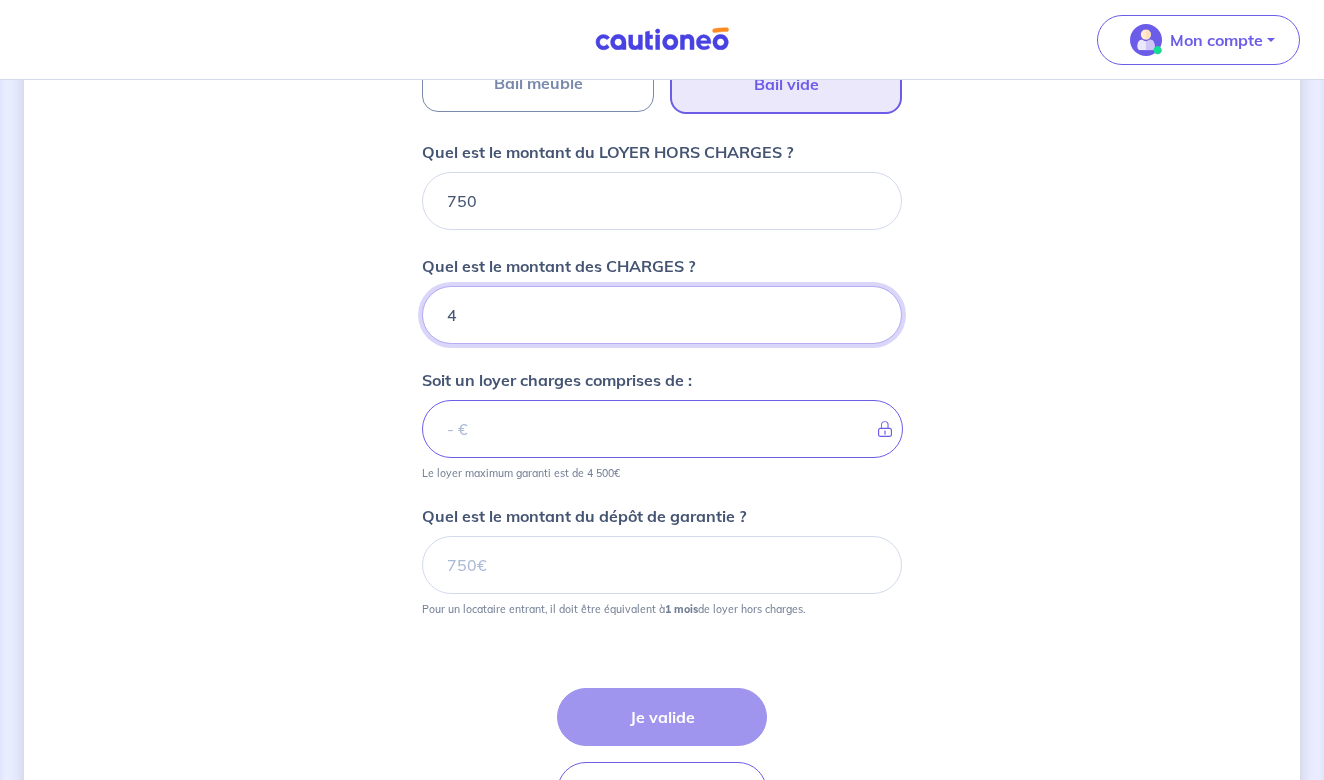 type on "45" 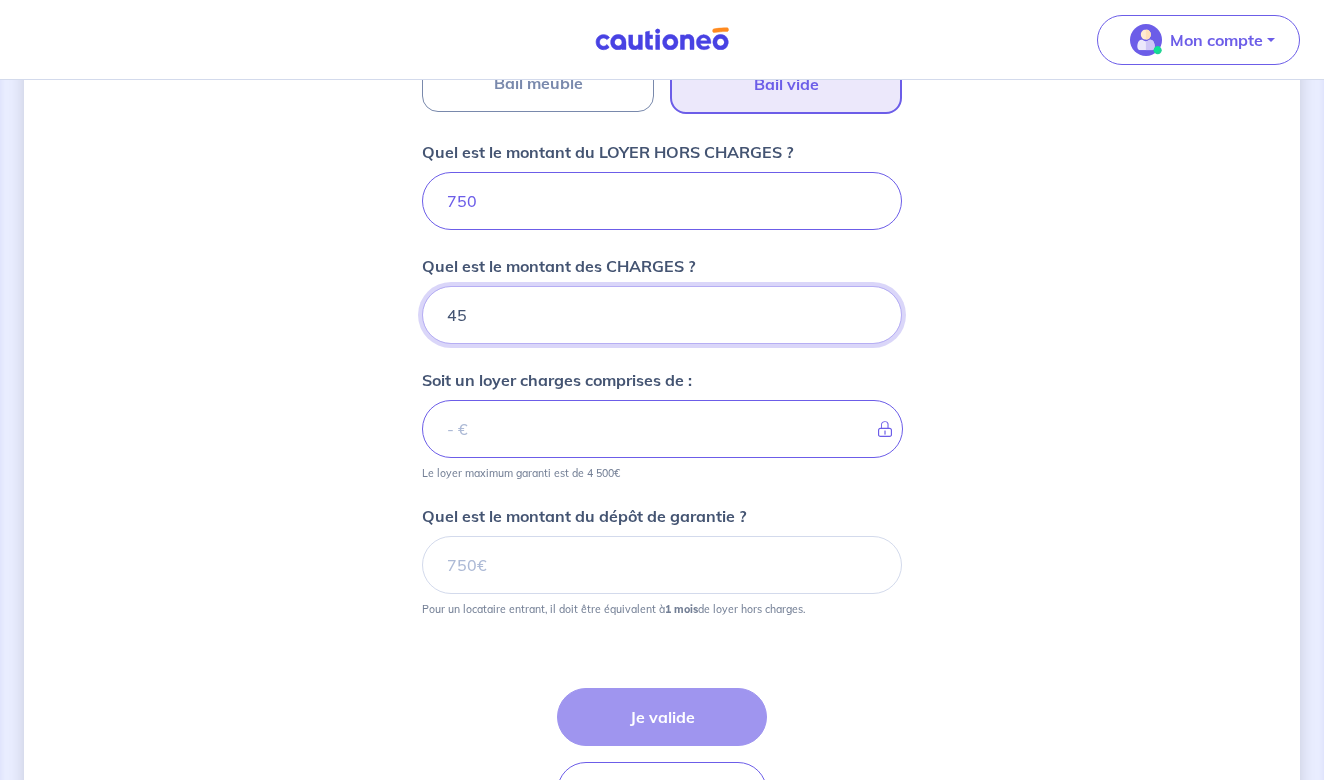 type on "[PRICE]" 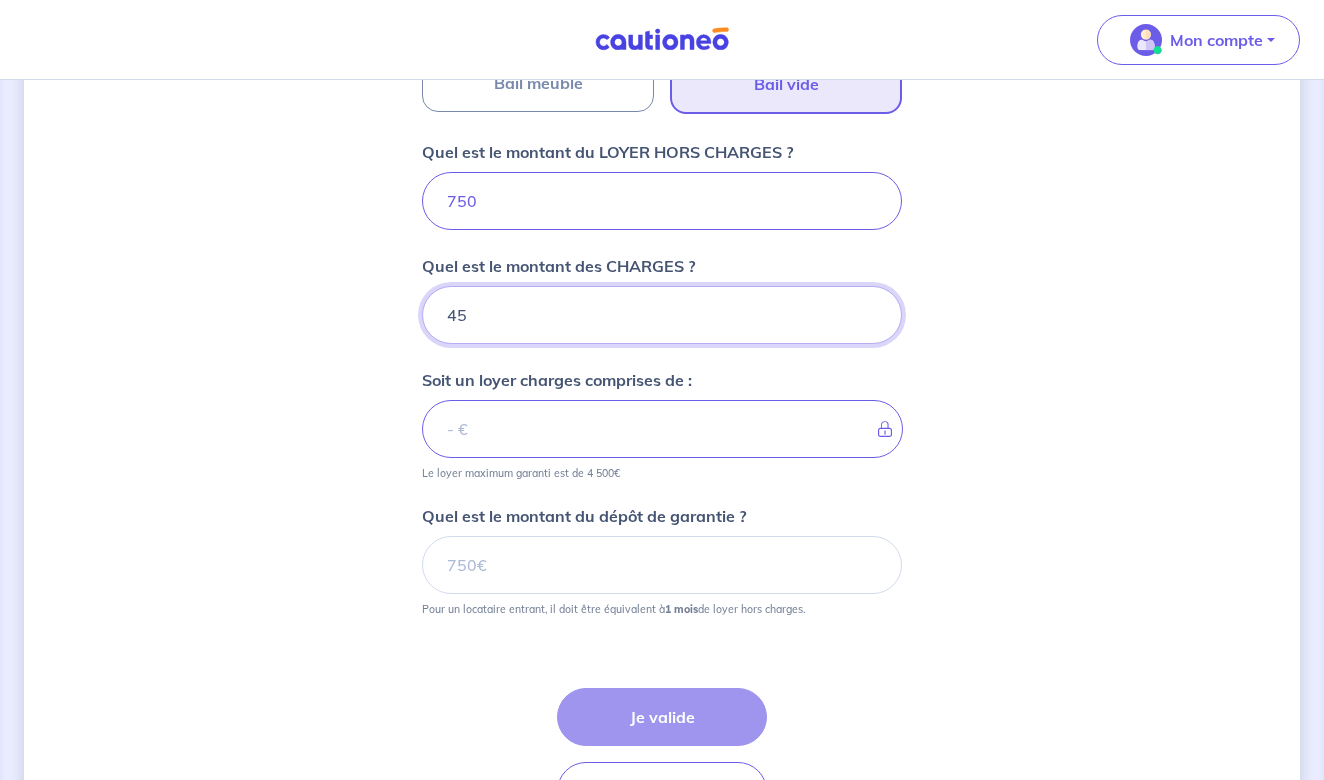 type on "45" 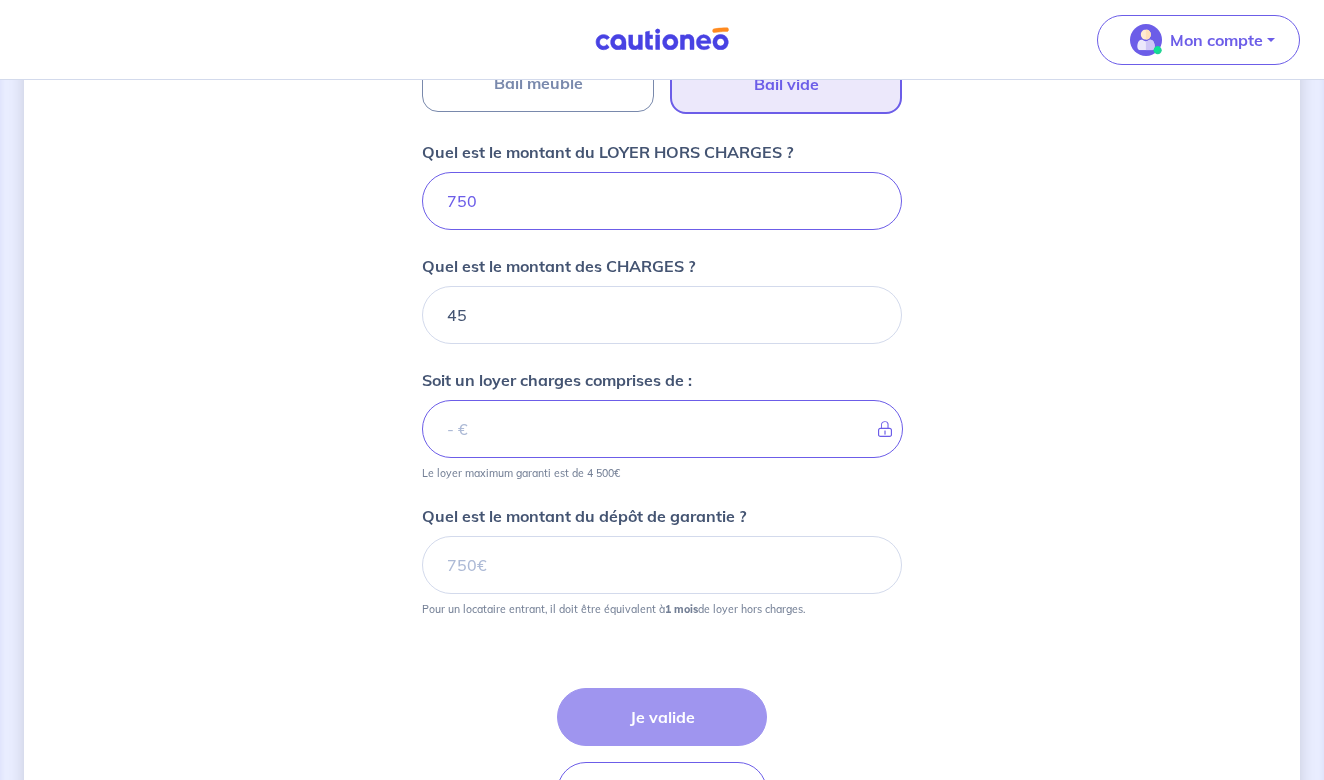 click on "Dites-nous en plus sur votre bien Où se situe votre bien en location ? [NUMBER] [STREET], [CITY], [COUNTRY] Sélectionnez l'adresse dans la liste proposée Cochez cette case, si l'adresse n'apparaît pas dans la liste Vous pouvez indiquer le numéro de l’appartement, l’étage... Appartement [NUMBER] Vous pouvez indiquer le numéro de l’appartement, l’étage... De quel type de bail s’agit-il ? Bail meublé Bail vide Quel est le montant du LOYER HORS CHARGES ? [PRICE] Quel est le montant des CHARGES ? [PRICE] Soit un loyer charges comprises de : [PRICE] Le loyer maximum garanti est de [PRICE] Quel est le montant du dépôt de garantie ? Pour un locataire entrant, il doit être équivalent à 1 mois de loyer hors charges. Étape Précédente Précédent Je valide Je valide" at bounding box center (662, 117) 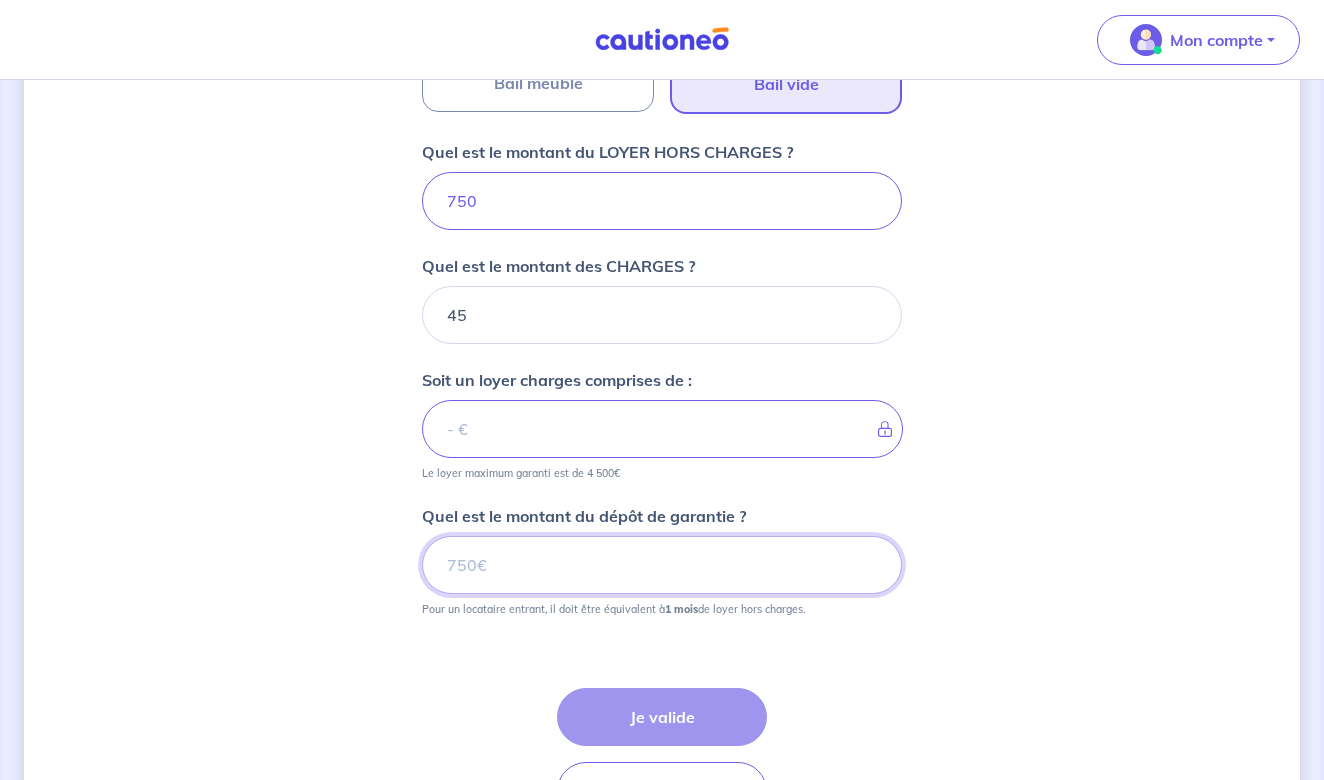 click on "Quel est le montant du dépôt de garantie ?" at bounding box center [662, 565] 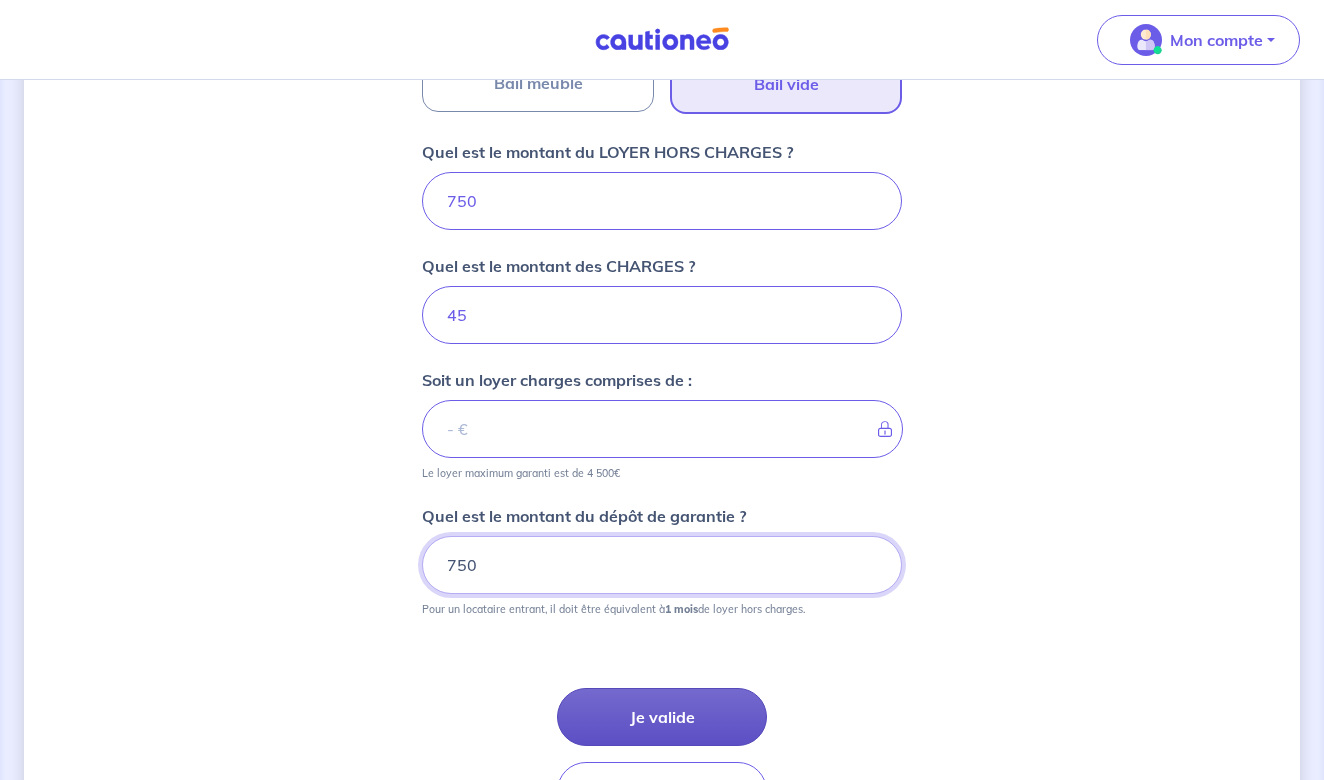 type on "750" 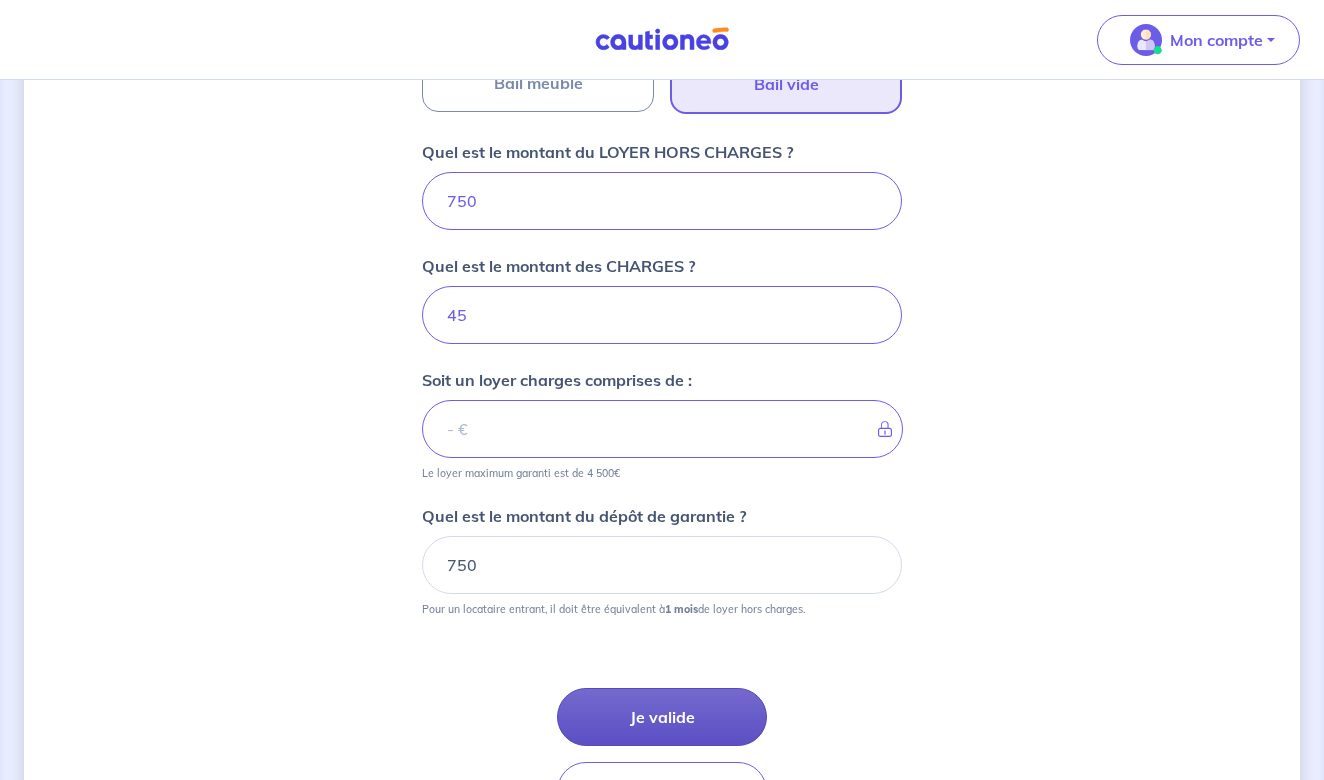 click on "Je valide" at bounding box center [662, 717] 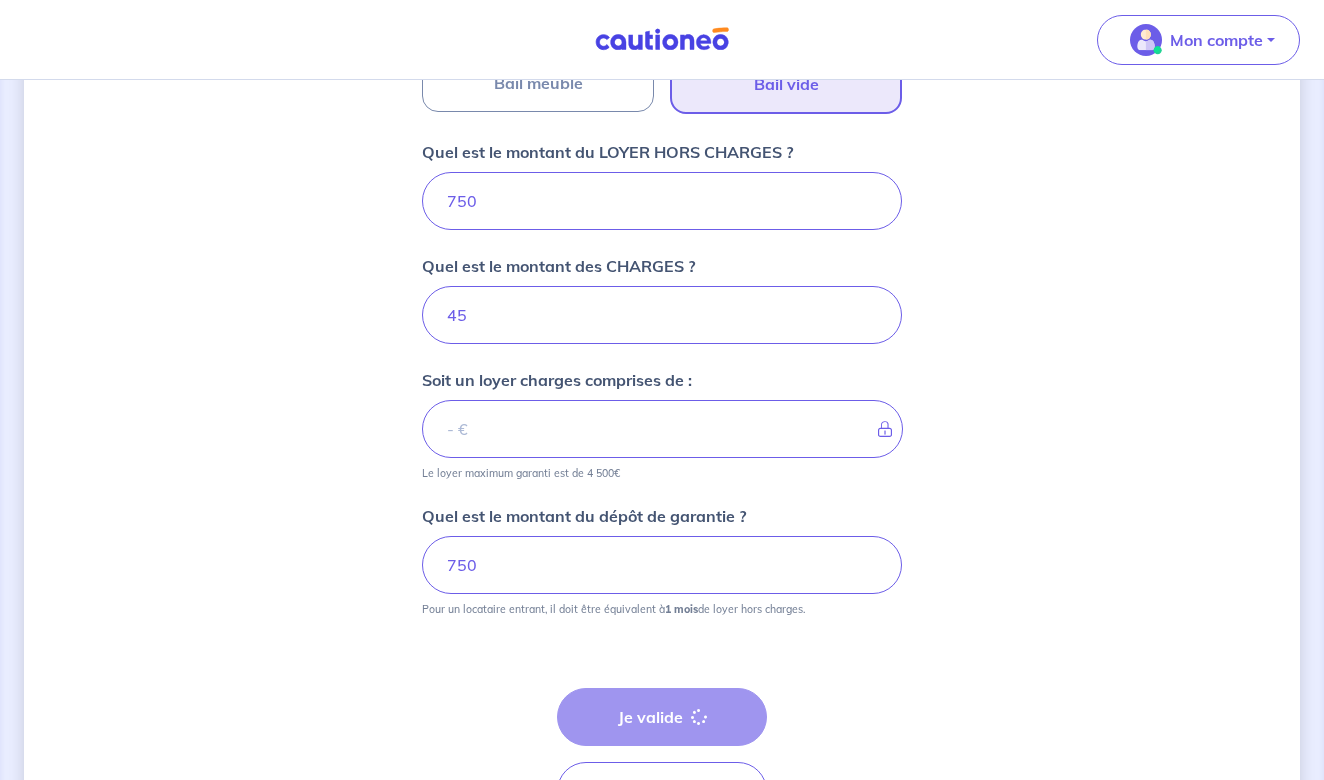 scroll, scrollTop: 0, scrollLeft: 0, axis: both 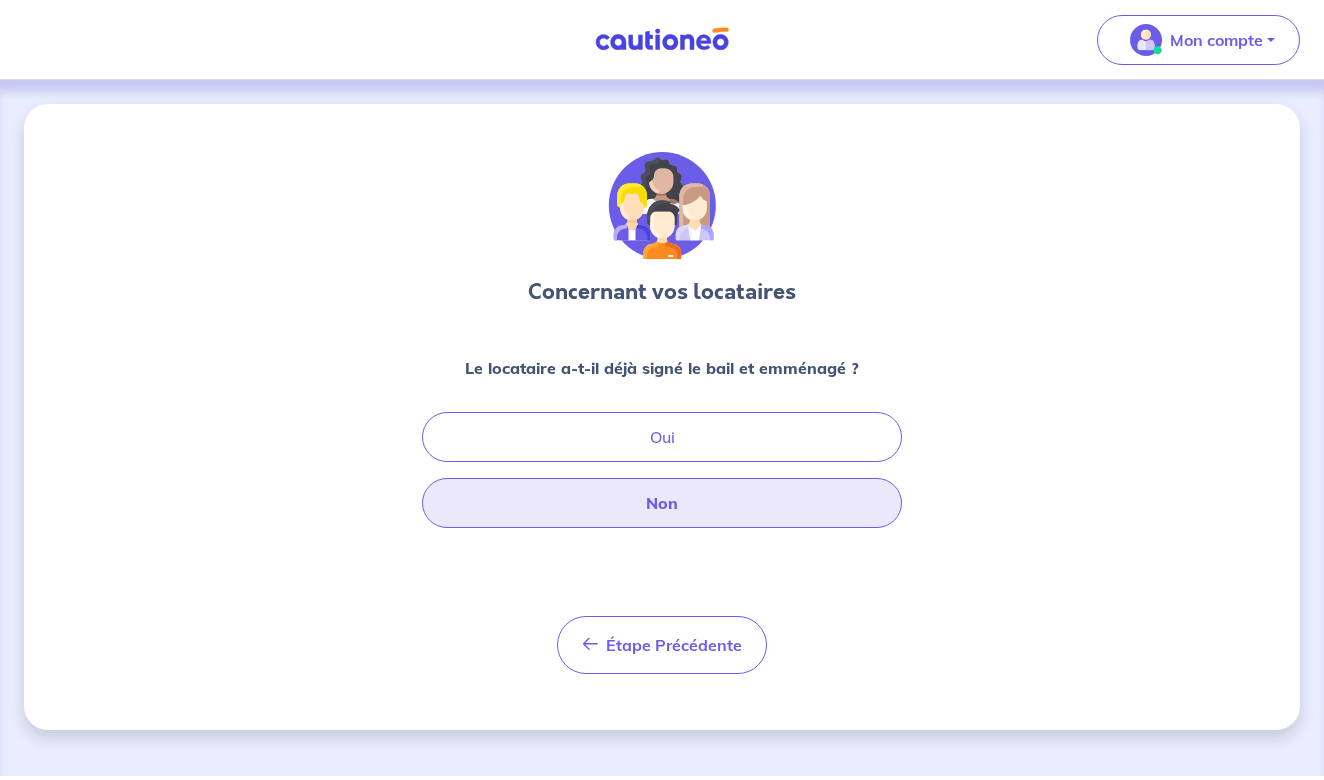 click on "Non" at bounding box center [662, 503] 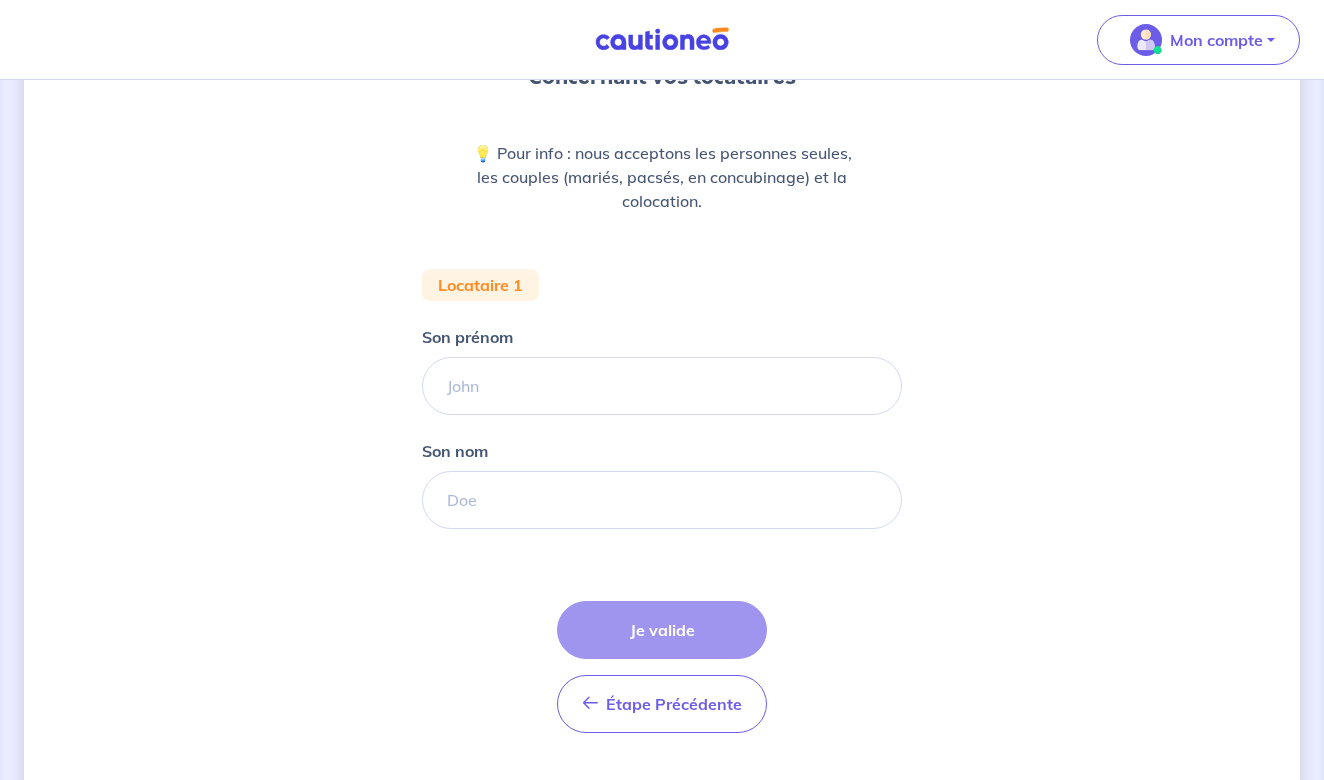 scroll, scrollTop: 217, scrollLeft: 0, axis: vertical 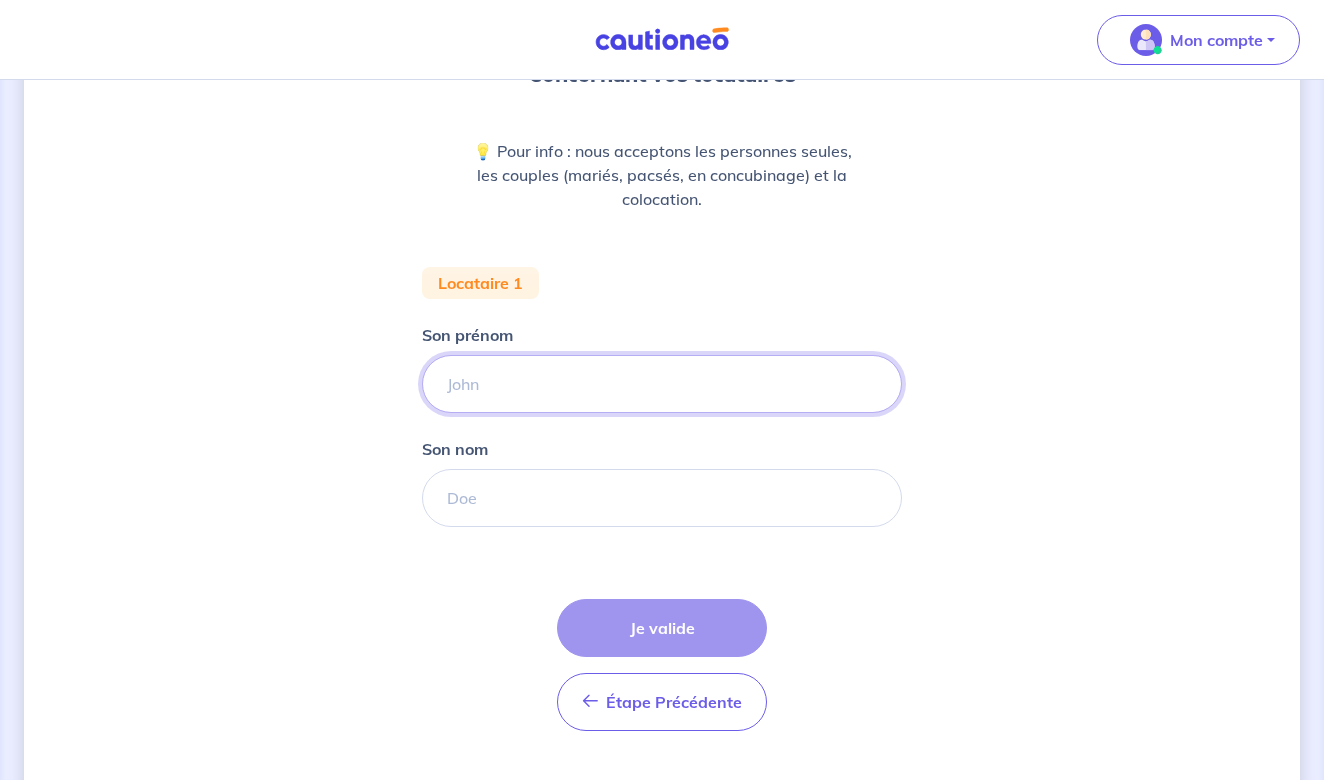 click on "Son prénom" at bounding box center [662, 384] 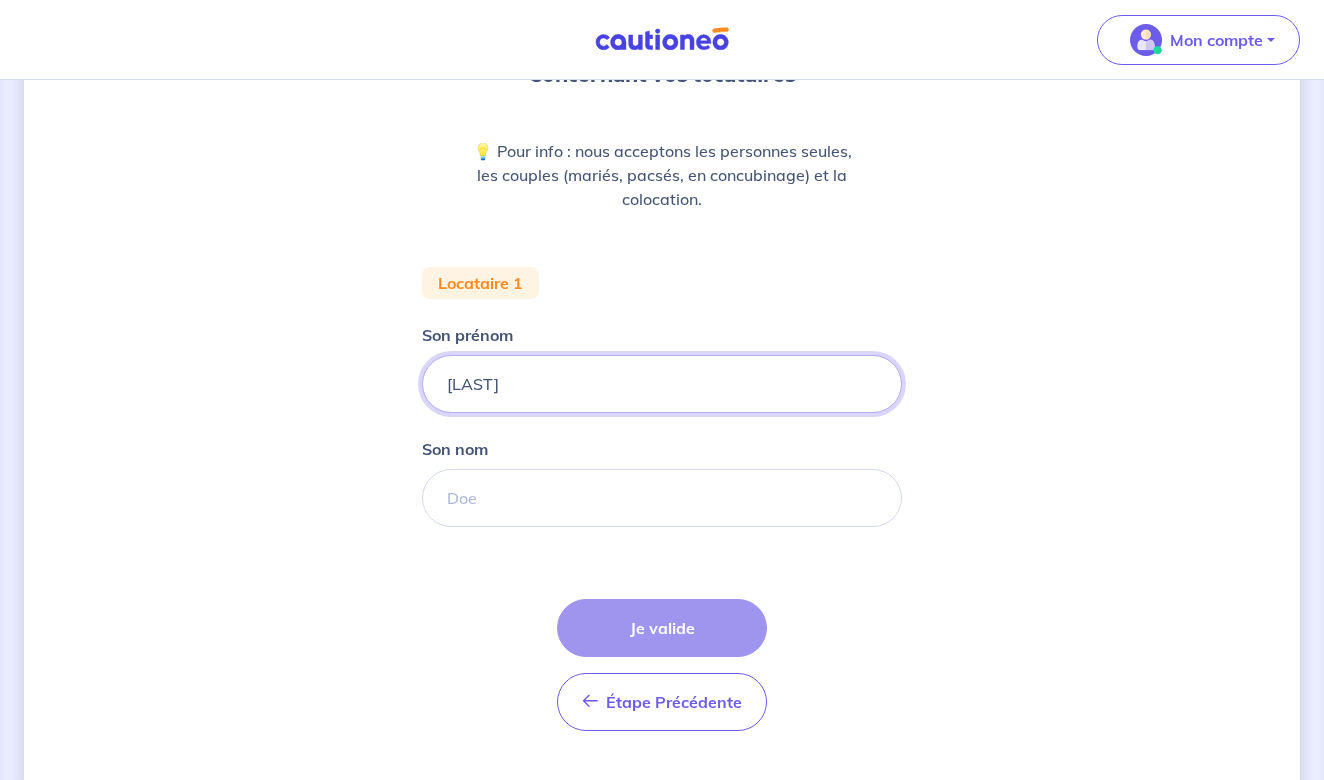 type on "[LAST]" 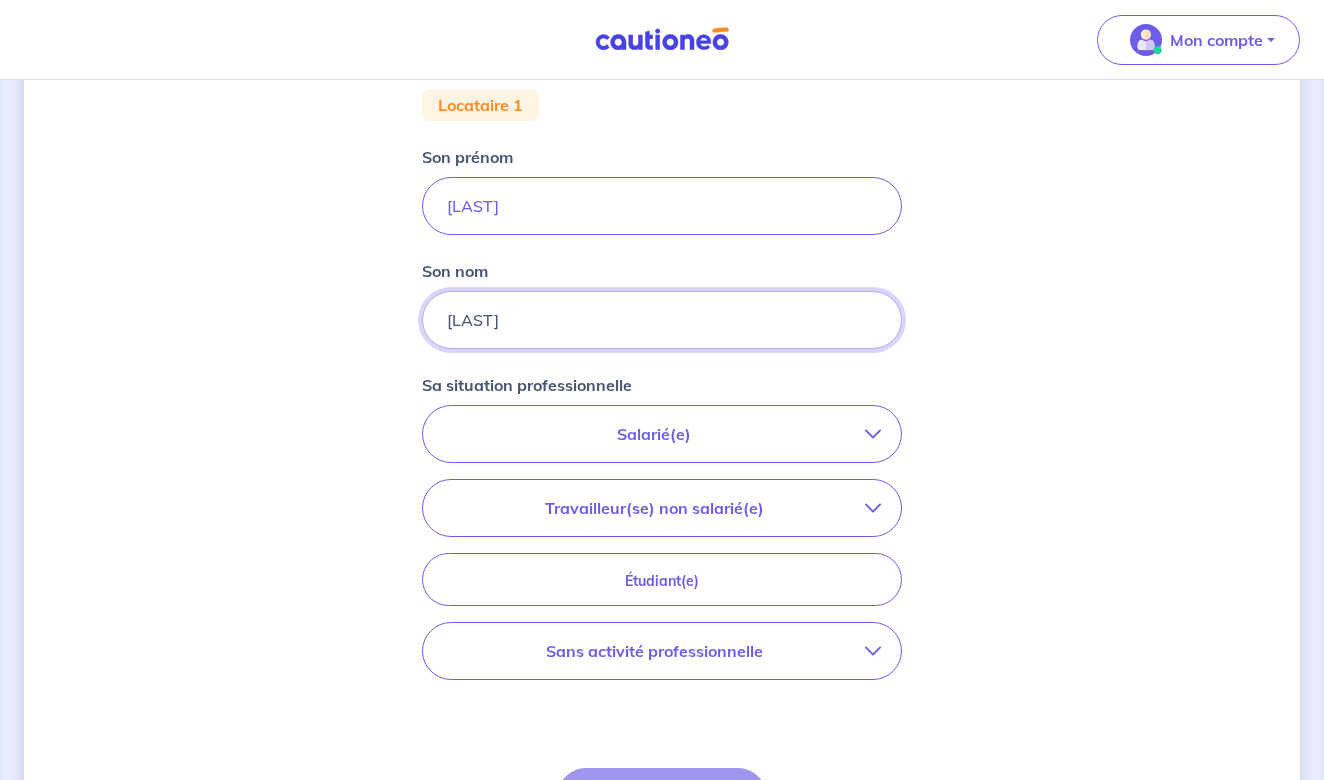 scroll, scrollTop: 413, scrollLeft: 0, axis: vertical 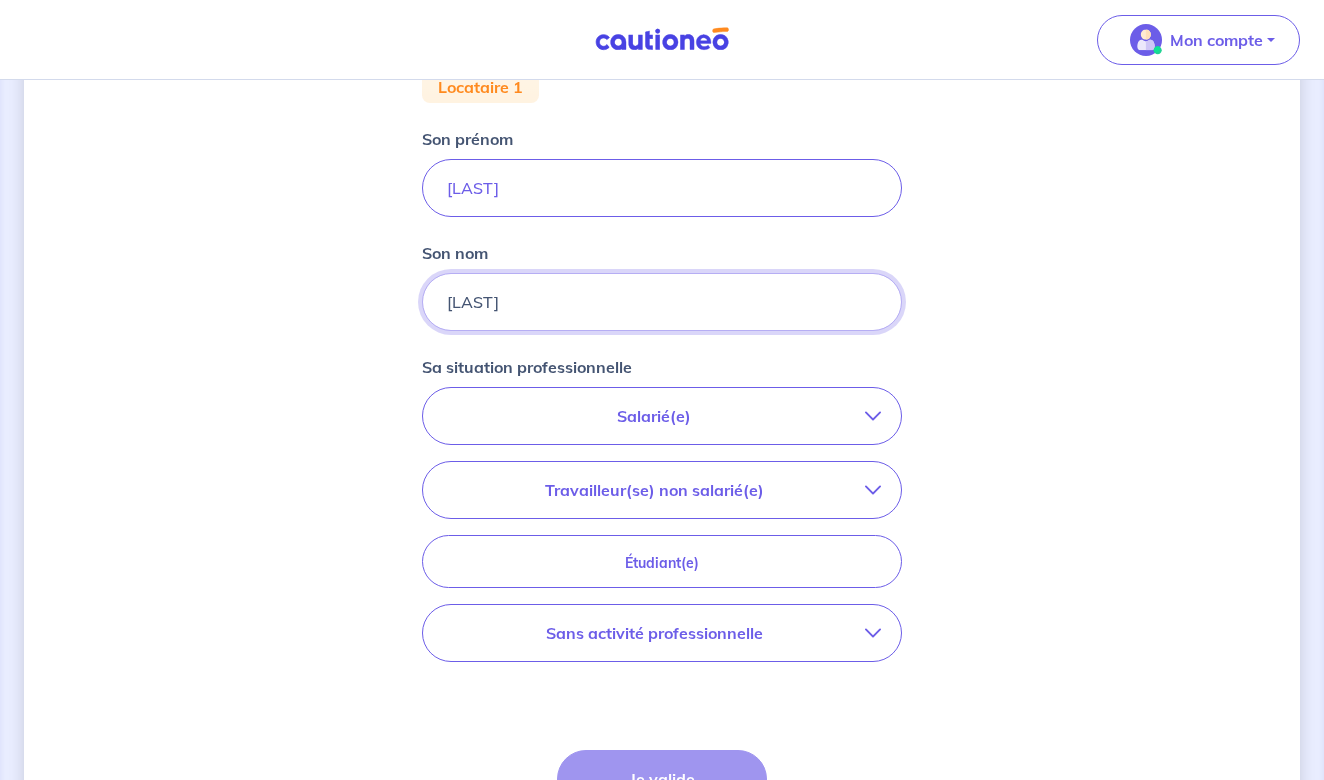 type on "[LAST]" 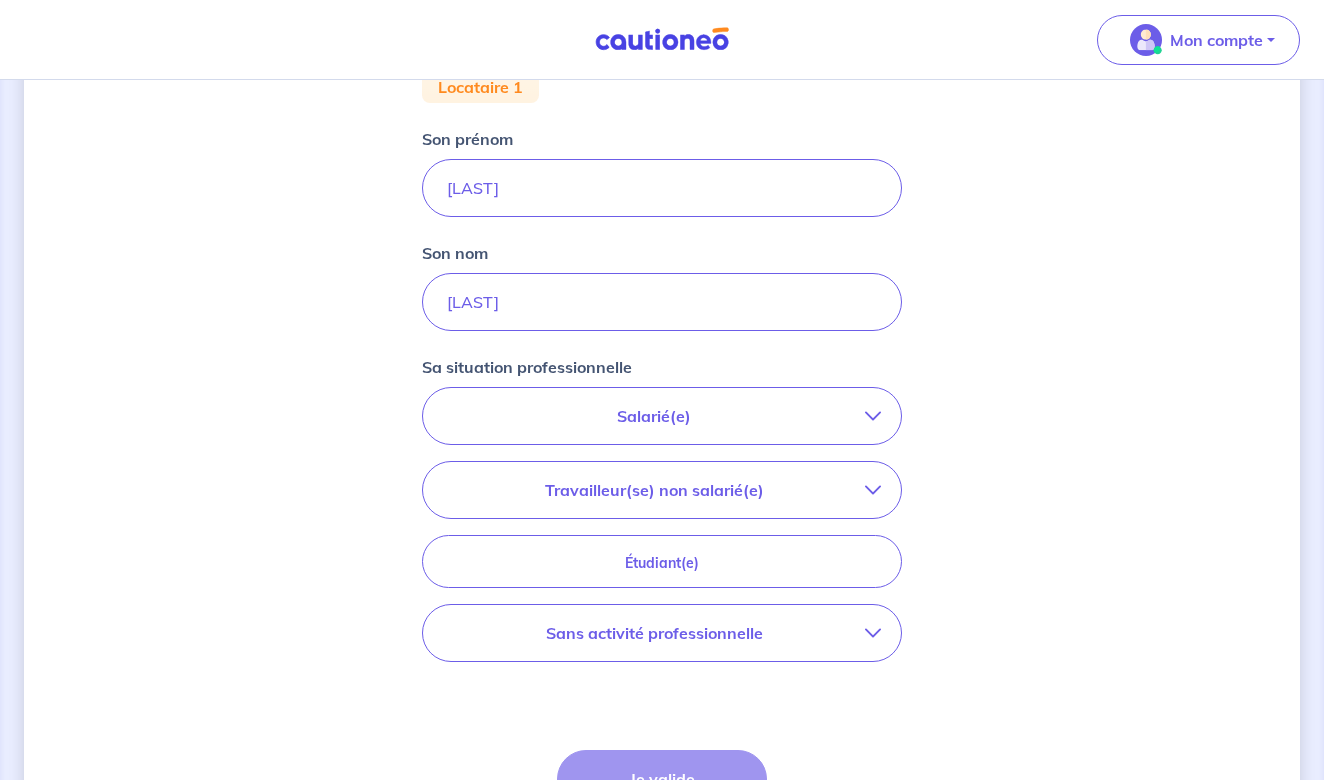 click on "Travailleur(se) non salarié(e)" at bounding box center (662, 490) 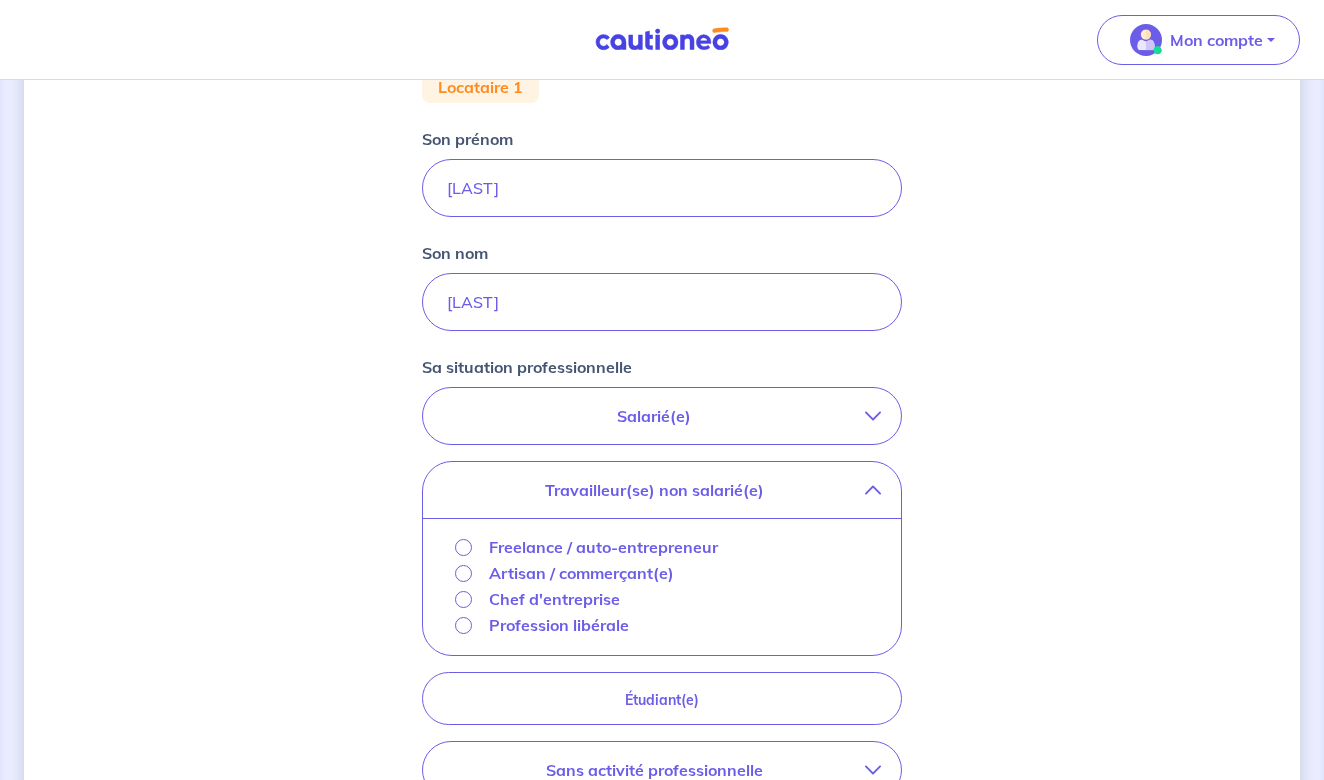 click at bounding box center [873, 416] 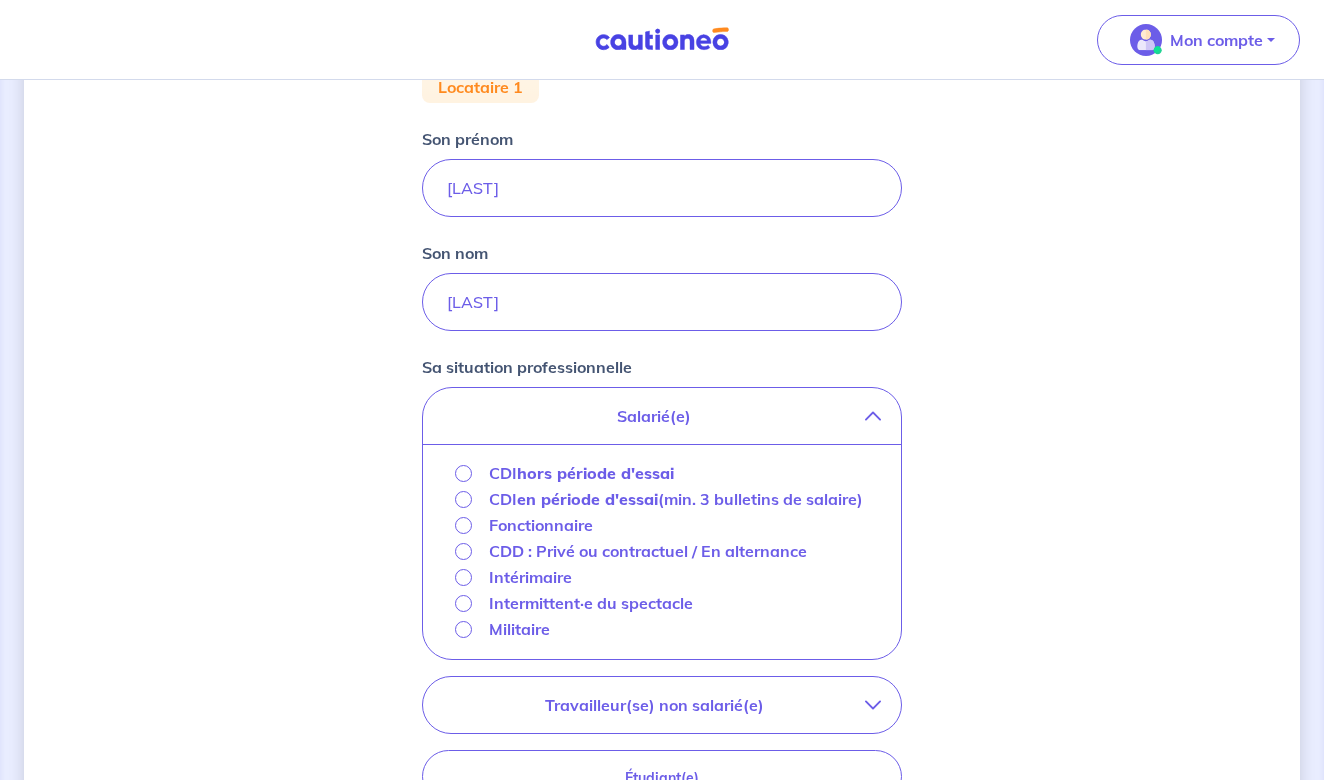 click on "Fonctionnaire" at bounding box center [463, 525] 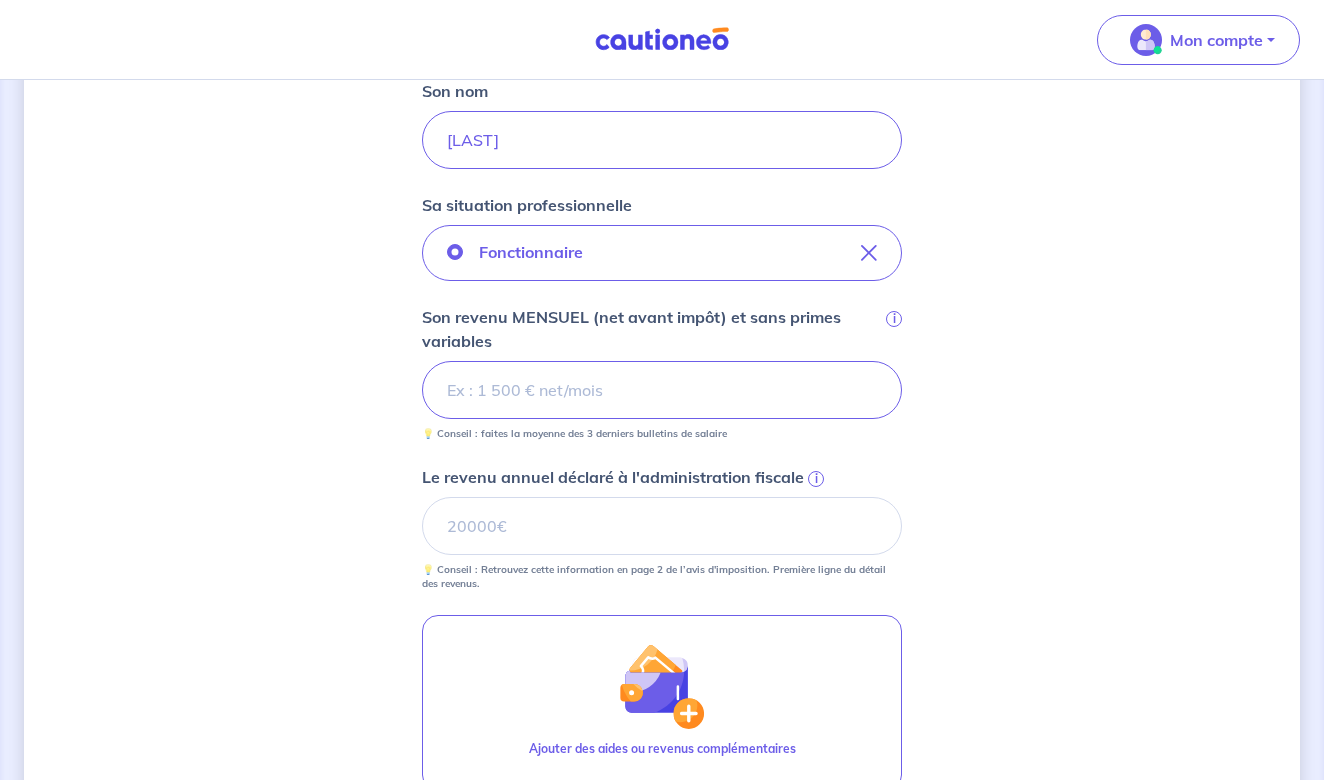 scroll, scrollTop: 612, scrollLeft: 0, axis: vertical 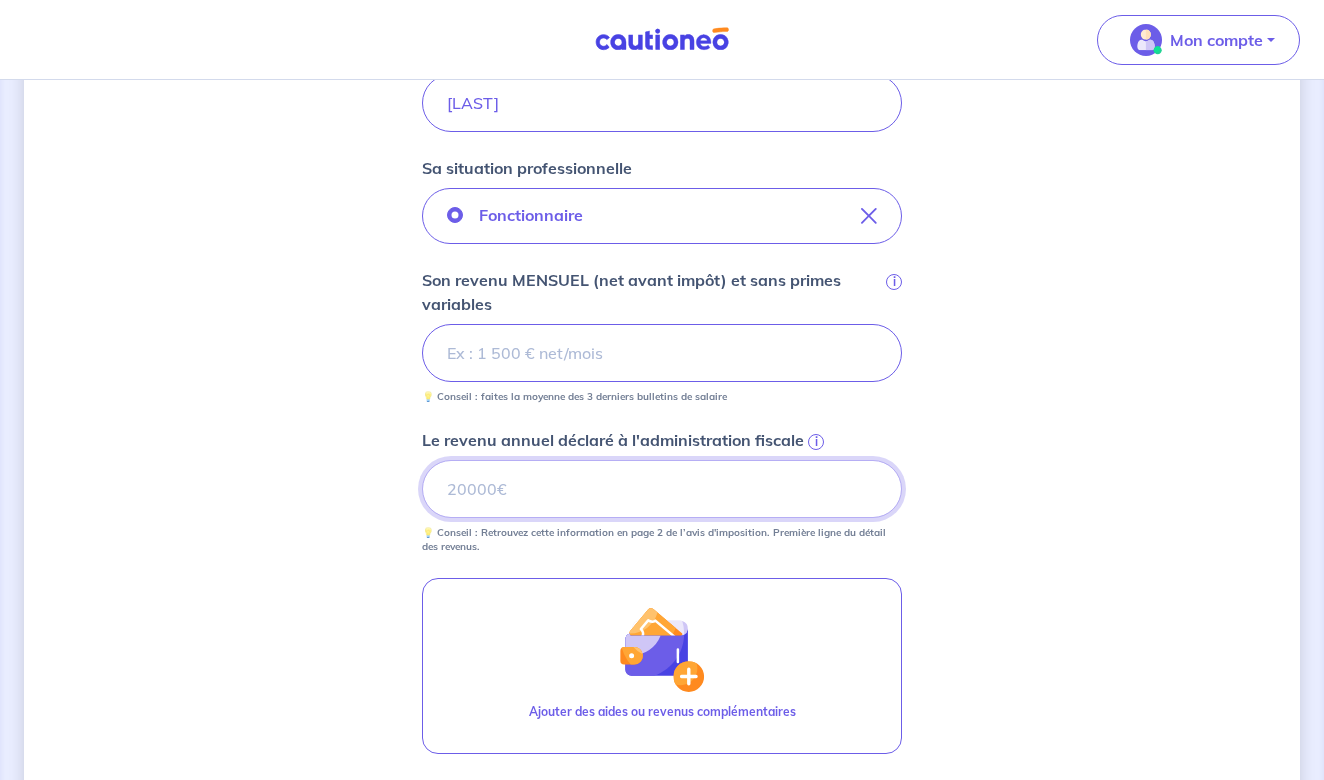 click on "Le revenu annuel déclaré à l'administration fiscale i" at bounding box center (662, 489) 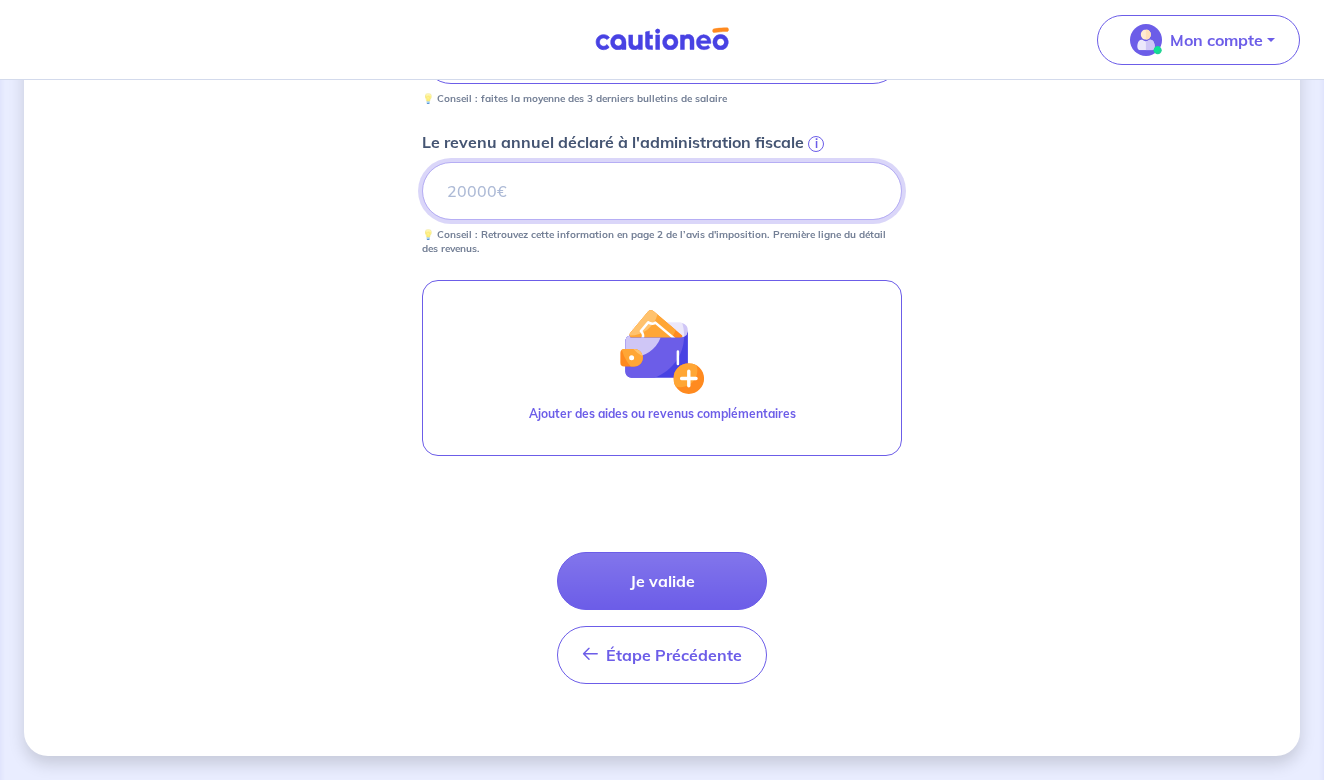 scroll, scrollTop: 910, scrollLeft: 0, axis: vertical 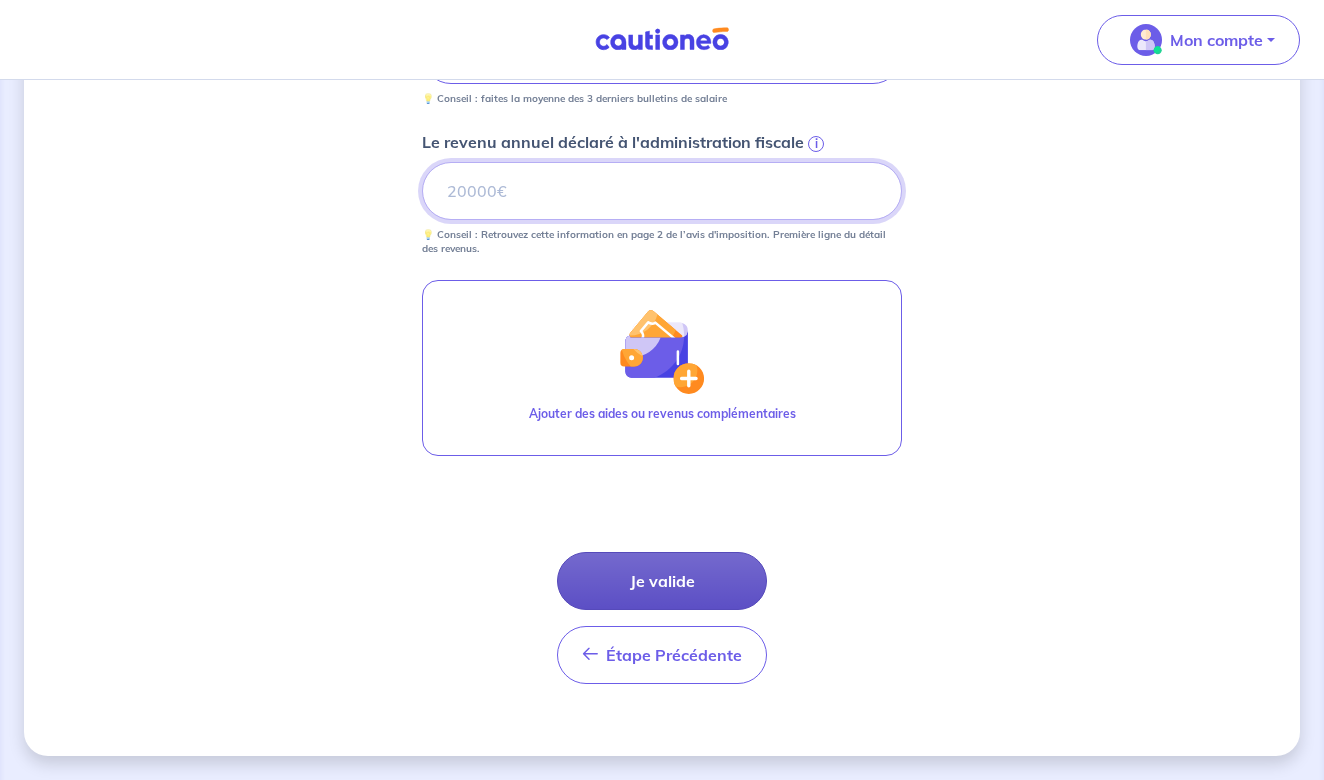 type on "[NUMBER]" 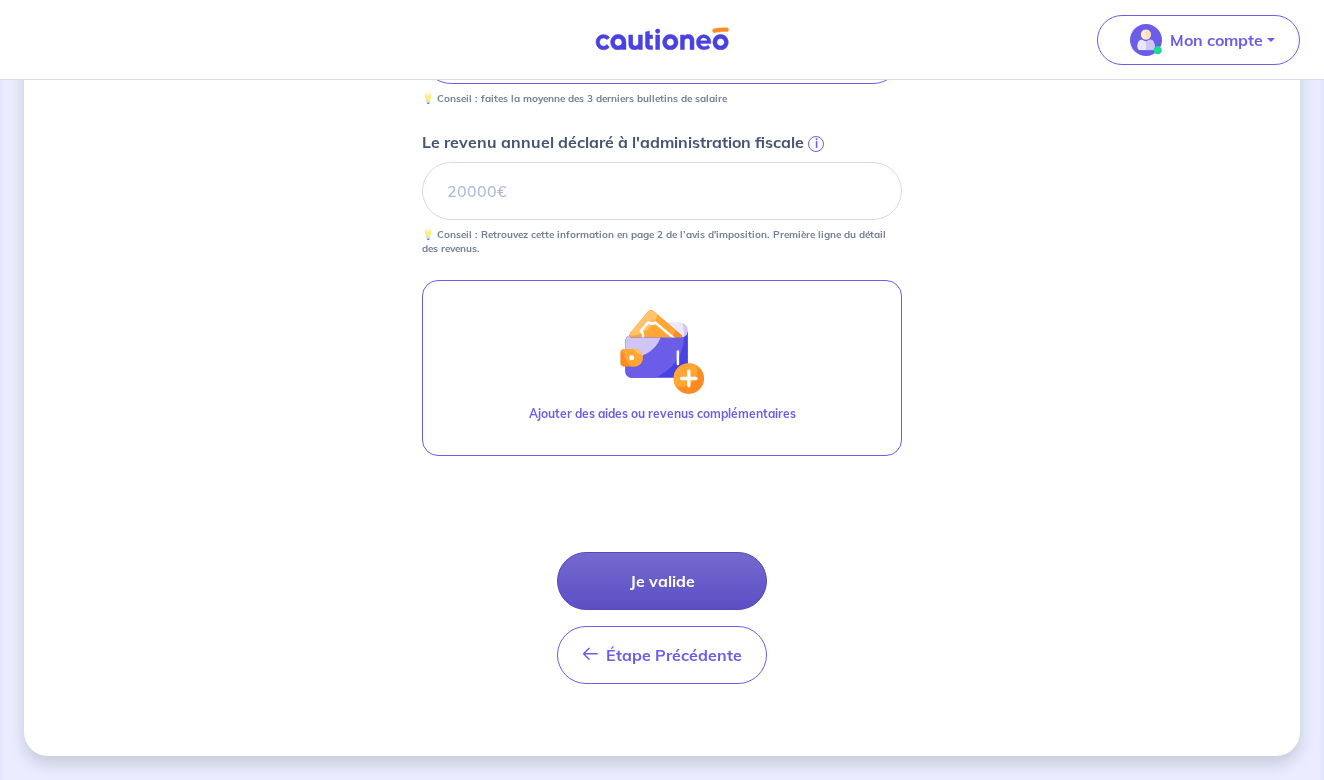 click on "Je valide" at bounding box center (662, 581) 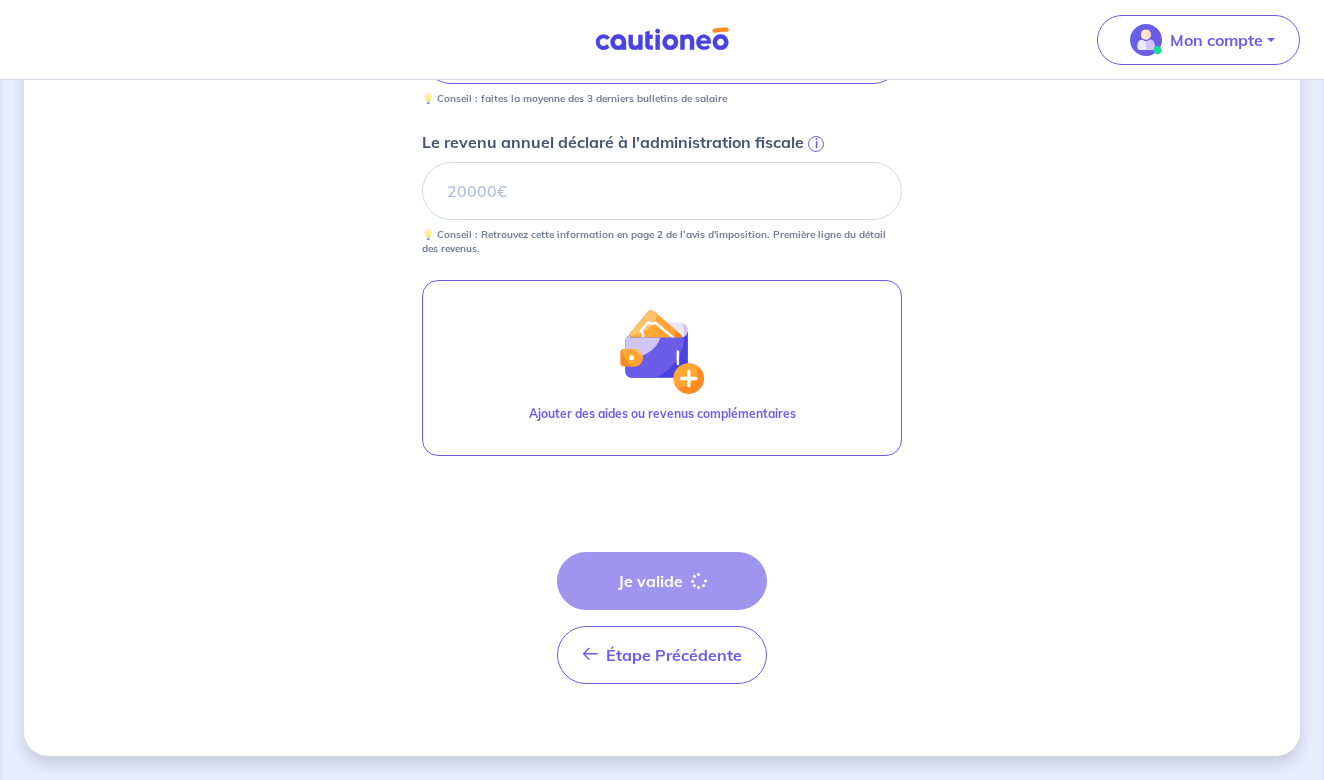 scroll, scrollTop: 0, scrollLeft: 0, axis: both 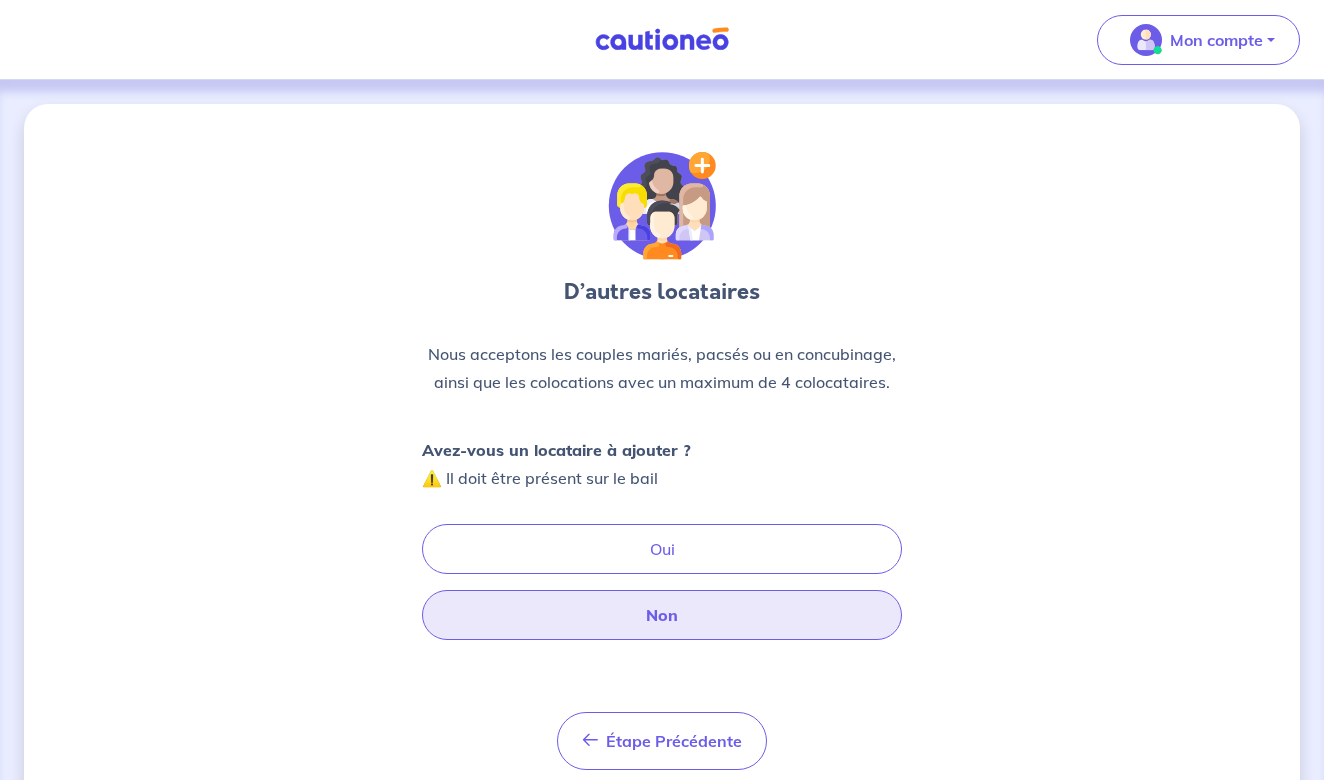 click on "Non" at bounding box center [662, 615] 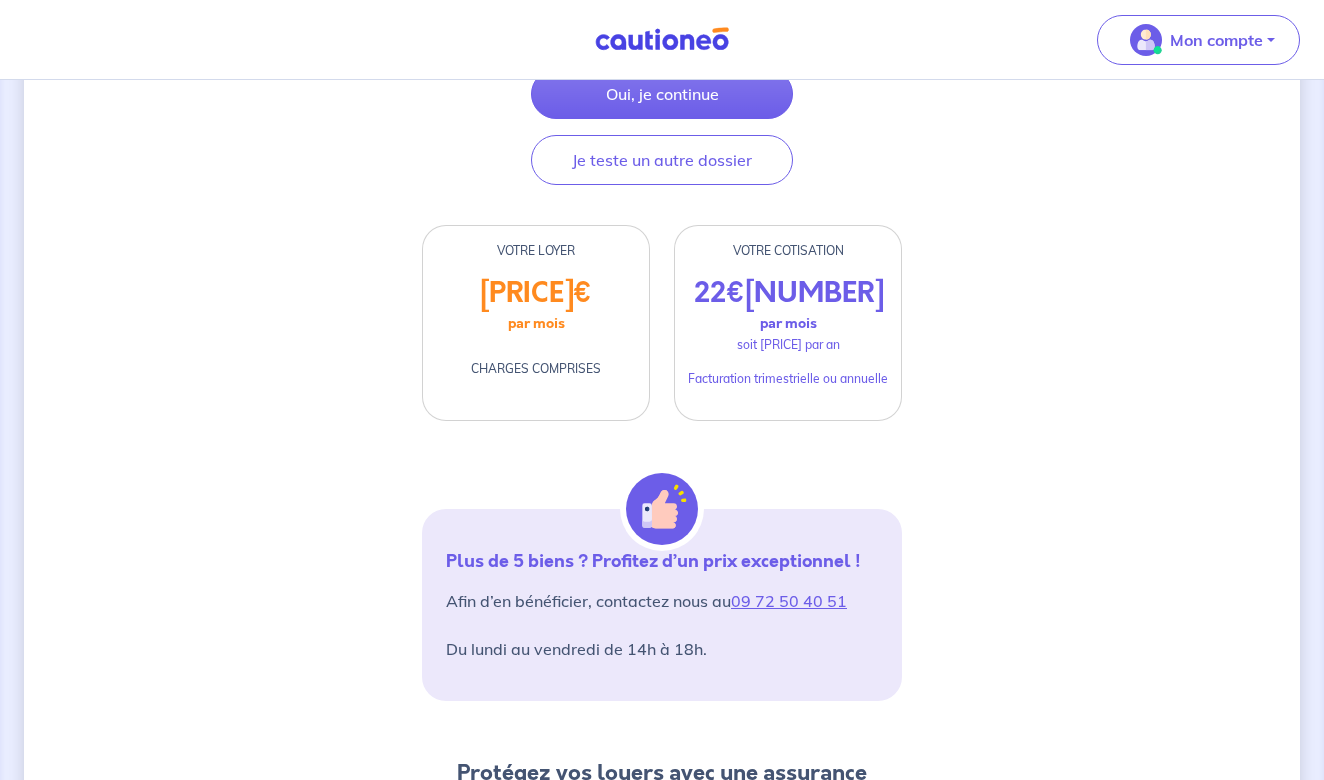 scroll, scrollTop: 395, scrollLeft: 0, axis: vertical 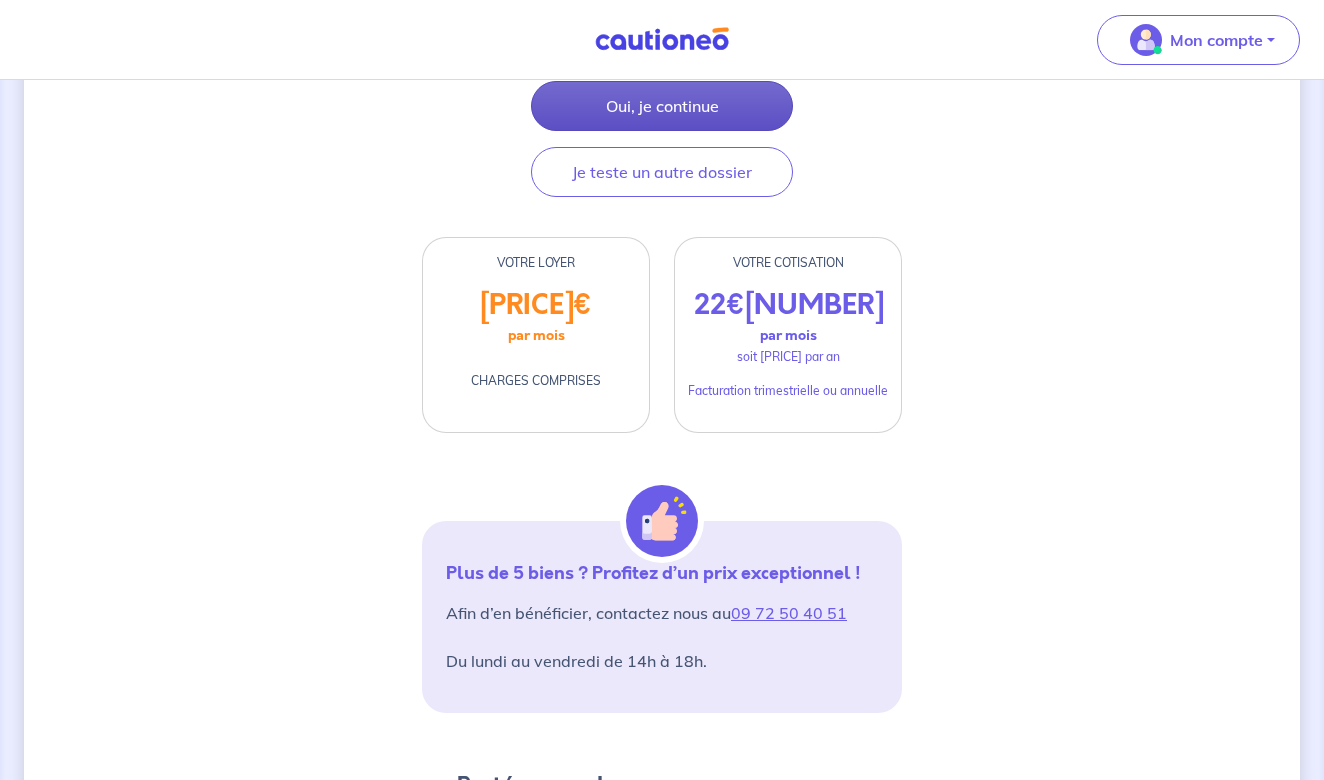click on "Oui, je continue" at bounding box center [662, 106] 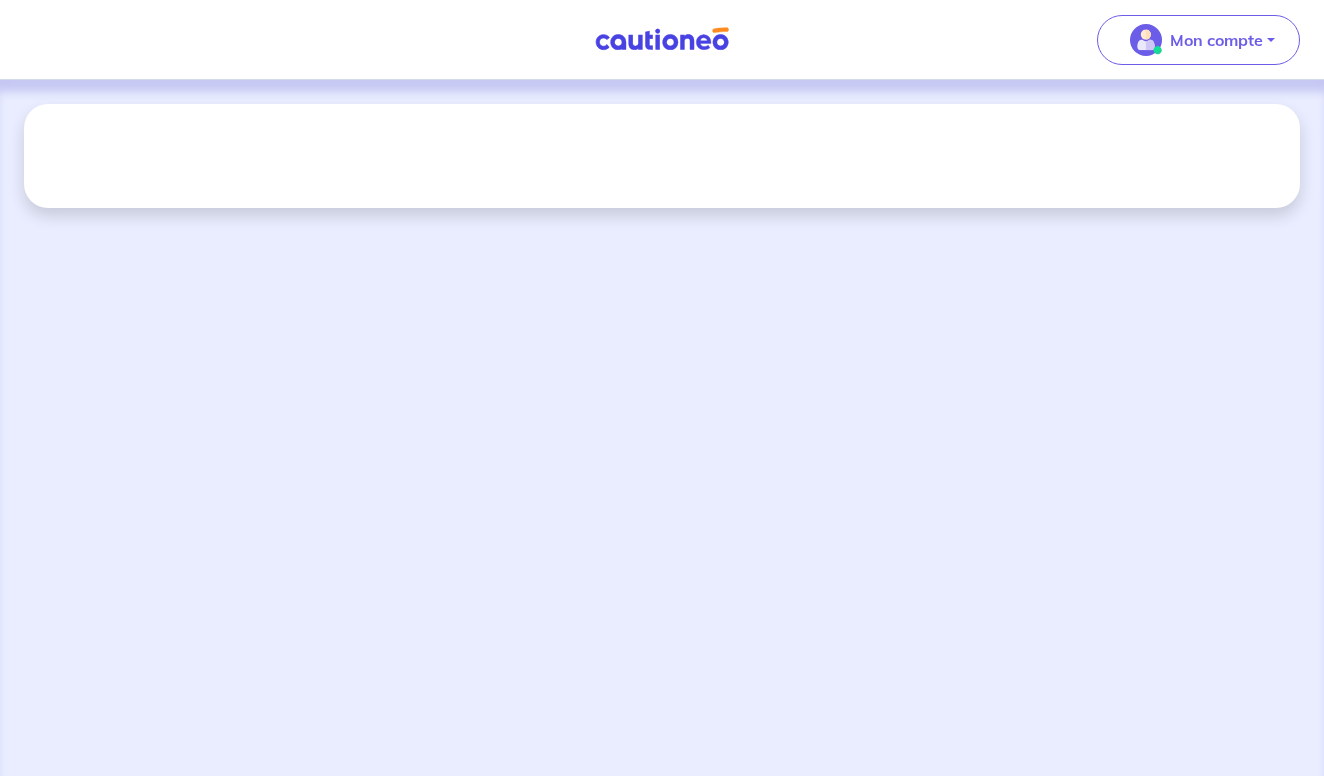 scroll, scrollTop: 0, scrollLeft: 0, axis: both 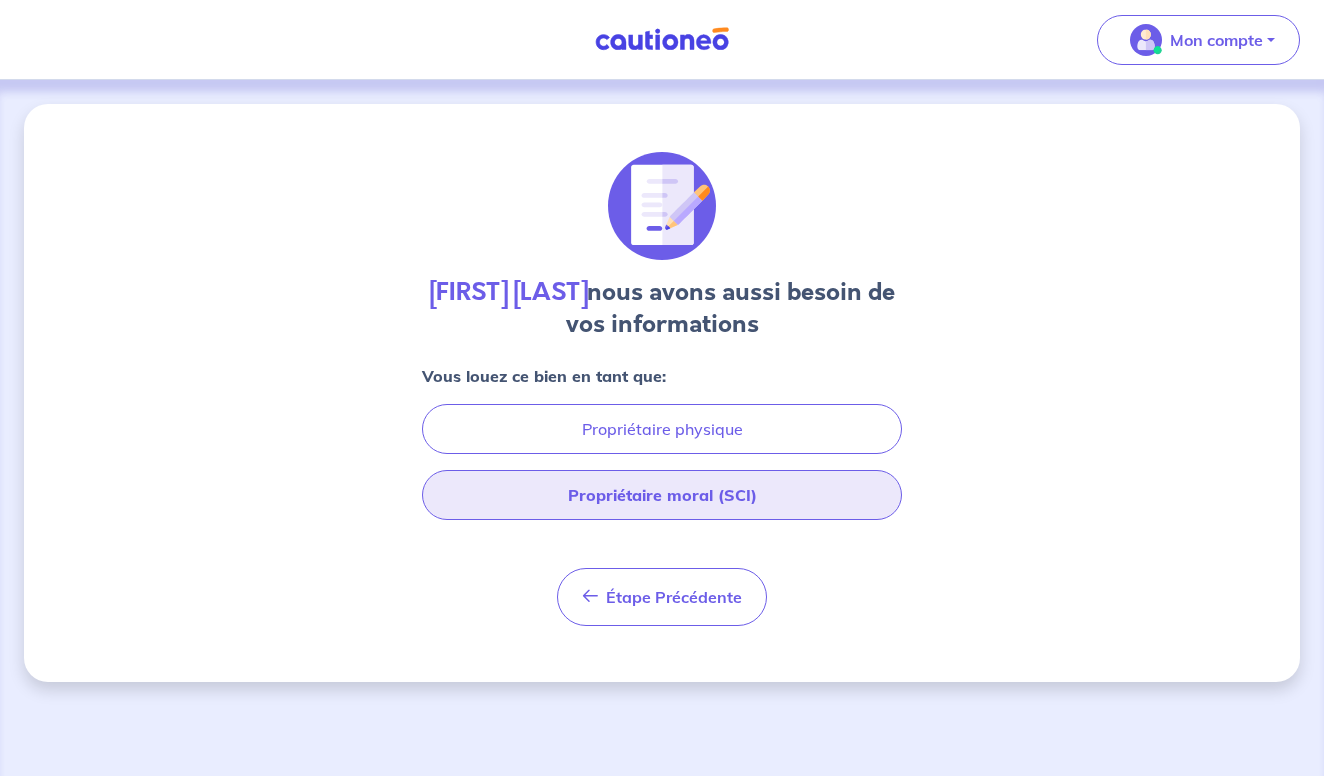 click on "Propriétaire moral (SCI)" at bounding box center [662, 495] 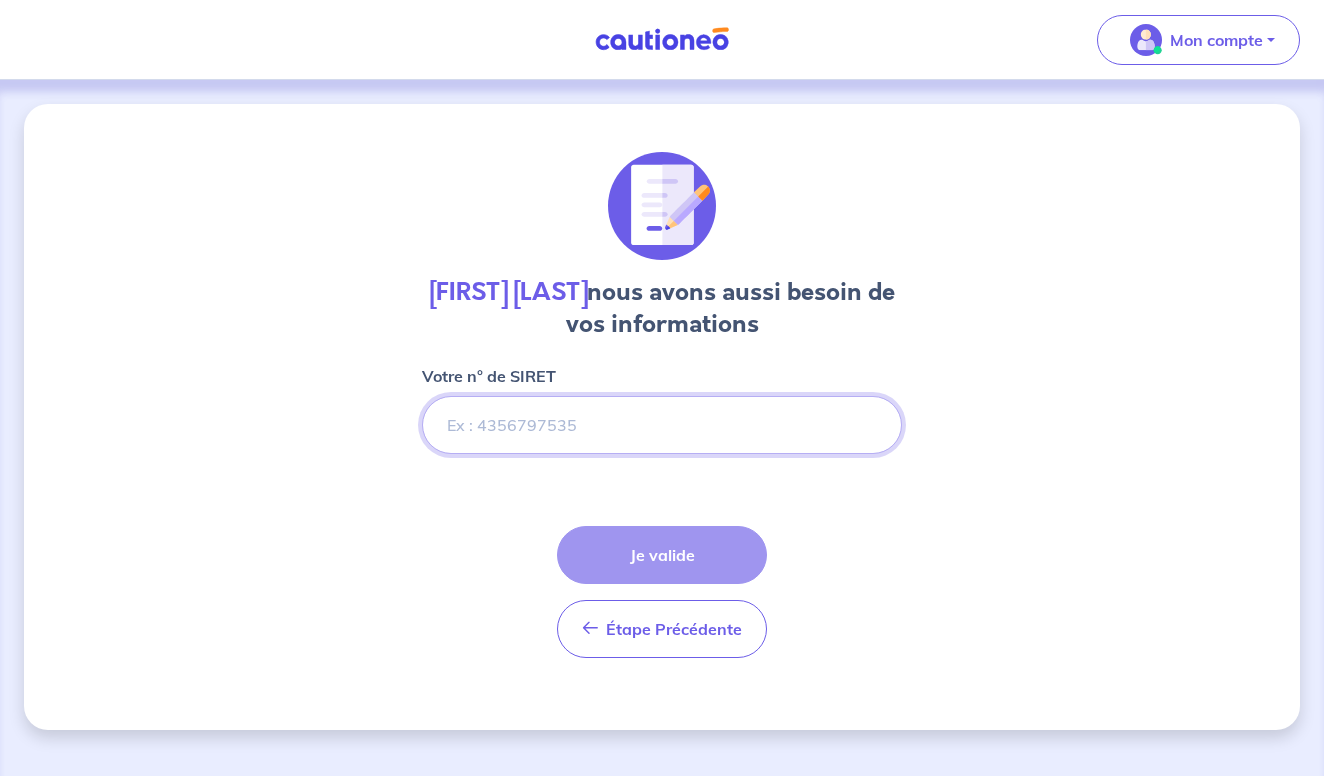 click on "Votre n° de  SIRET" at bounding box center [662, 425] 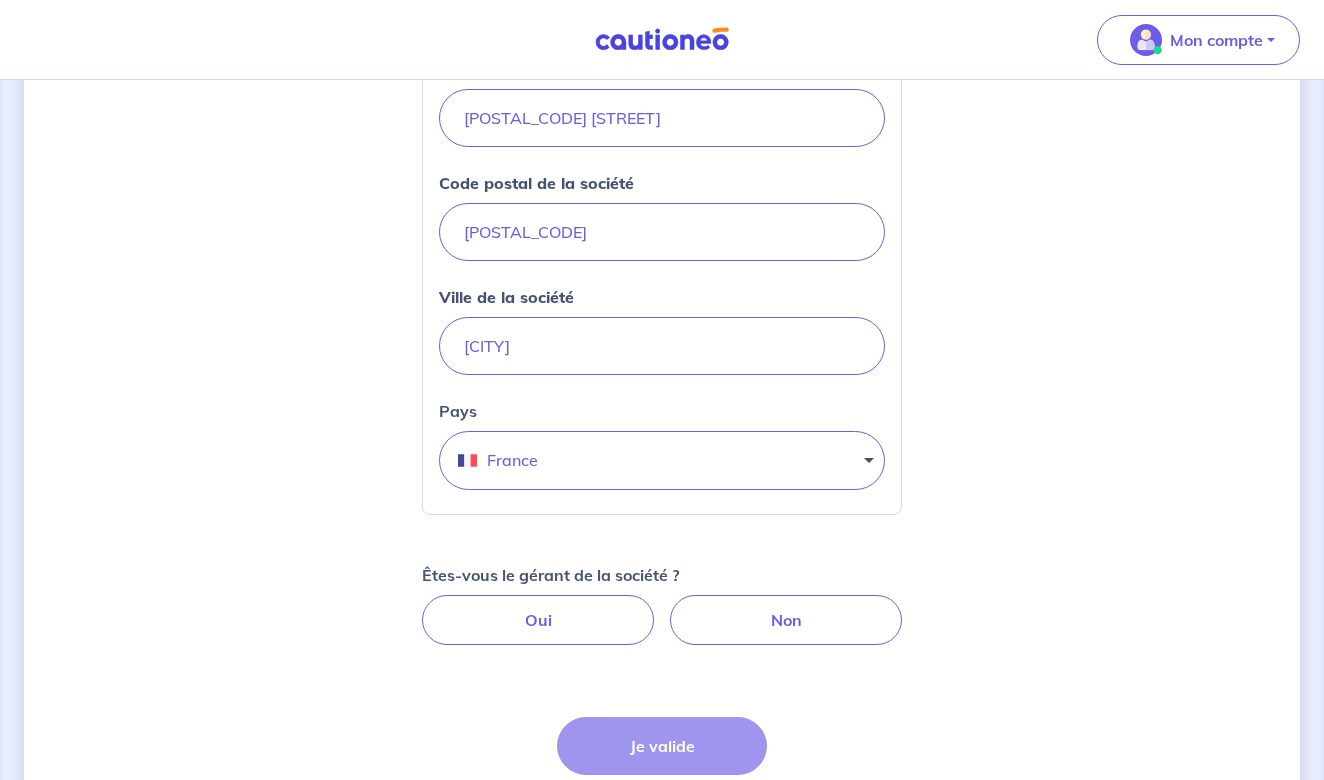 scroll, scrollTop: 687, scrollLeft: 0, axis: vertical 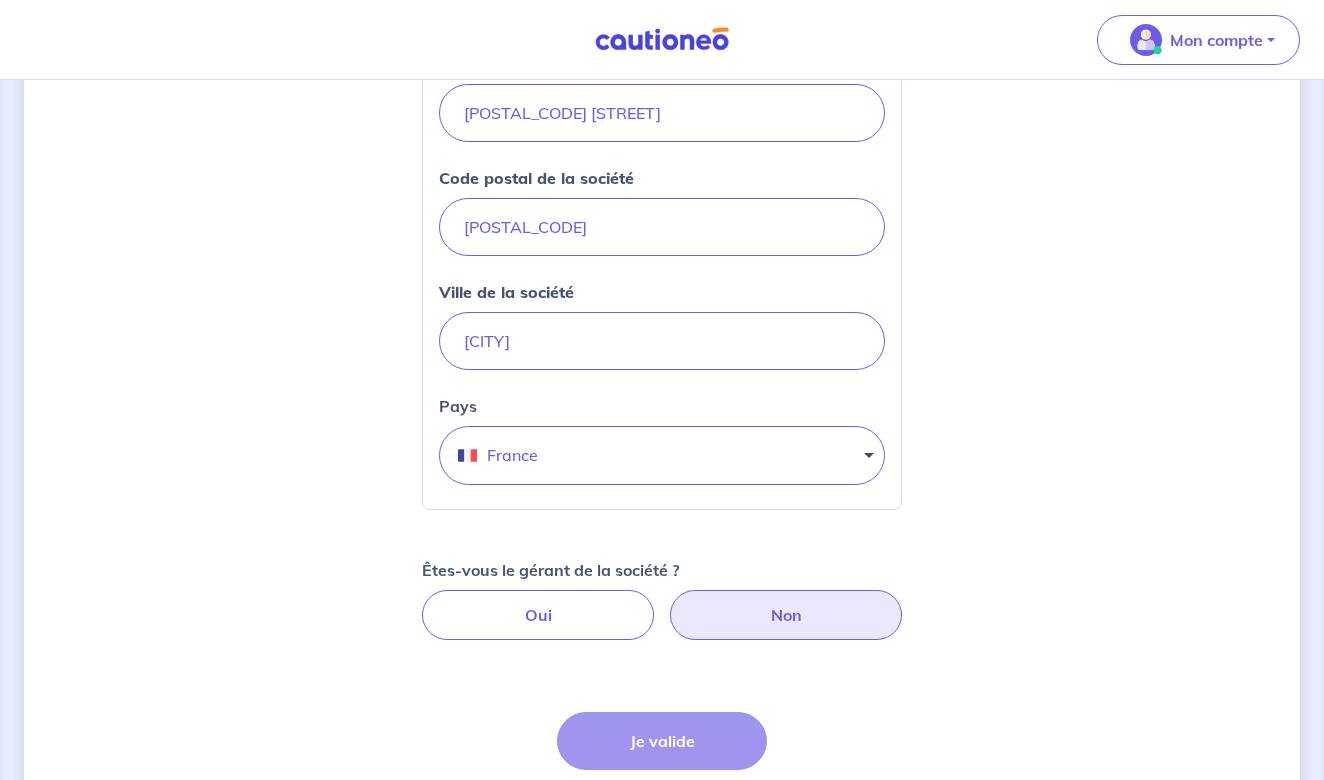 type on "[NUMBER]" 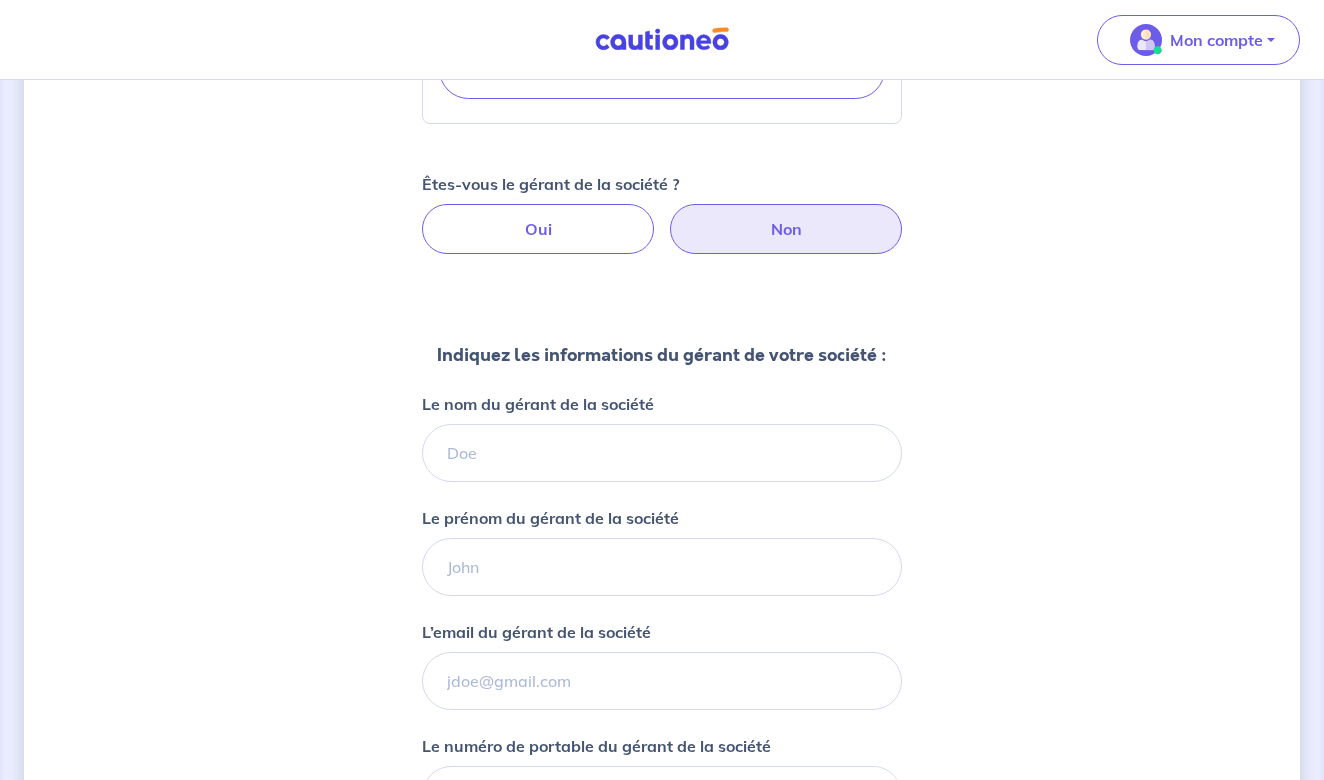 scroll, scrollTop: 1141, scrollLeft: 0, axis: vertical 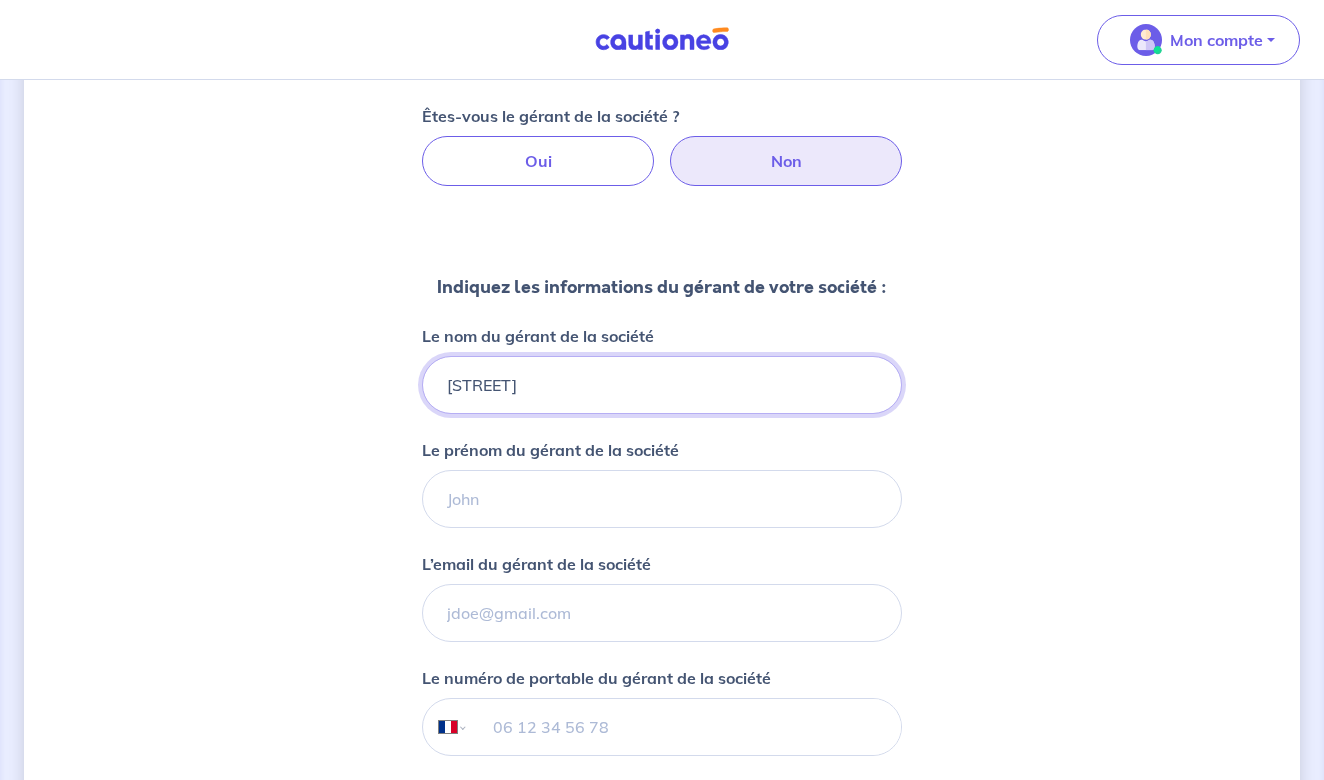 type on "[STREET]" 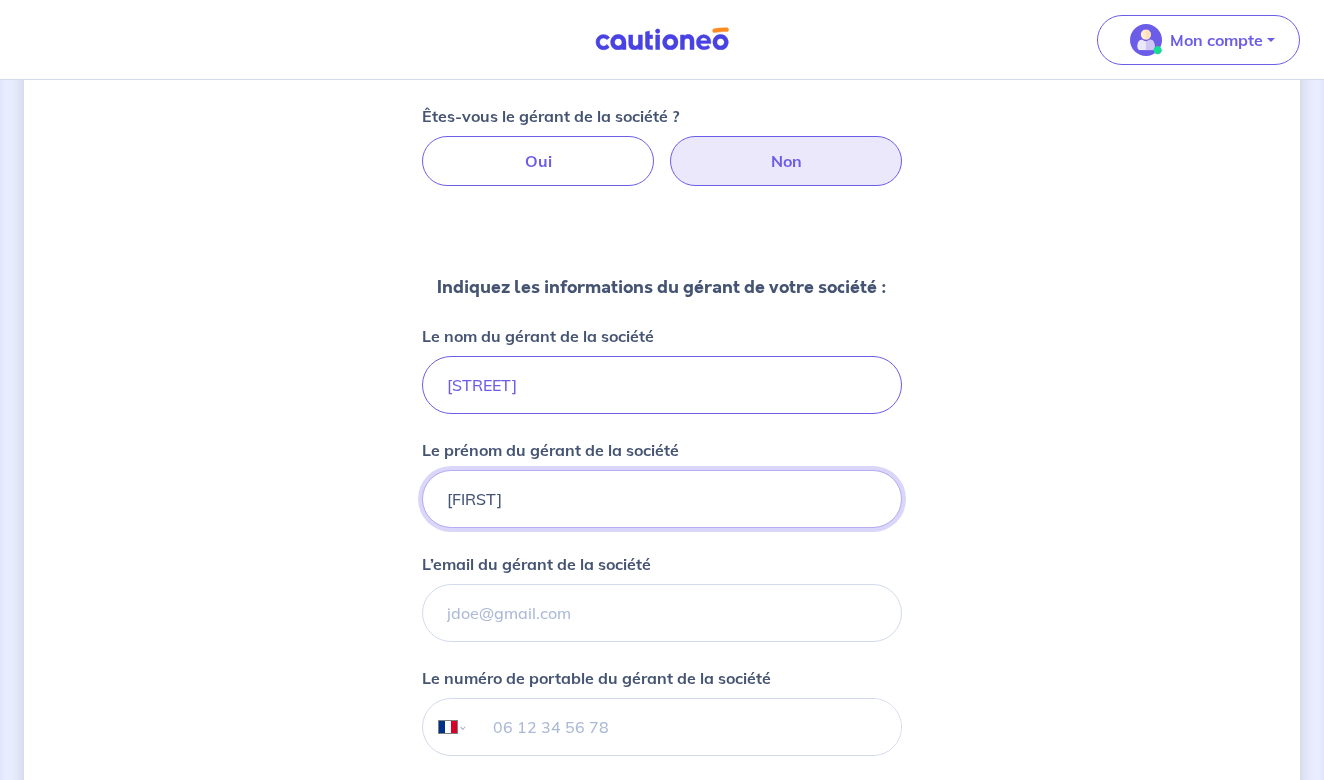 type on "[FIRST]" 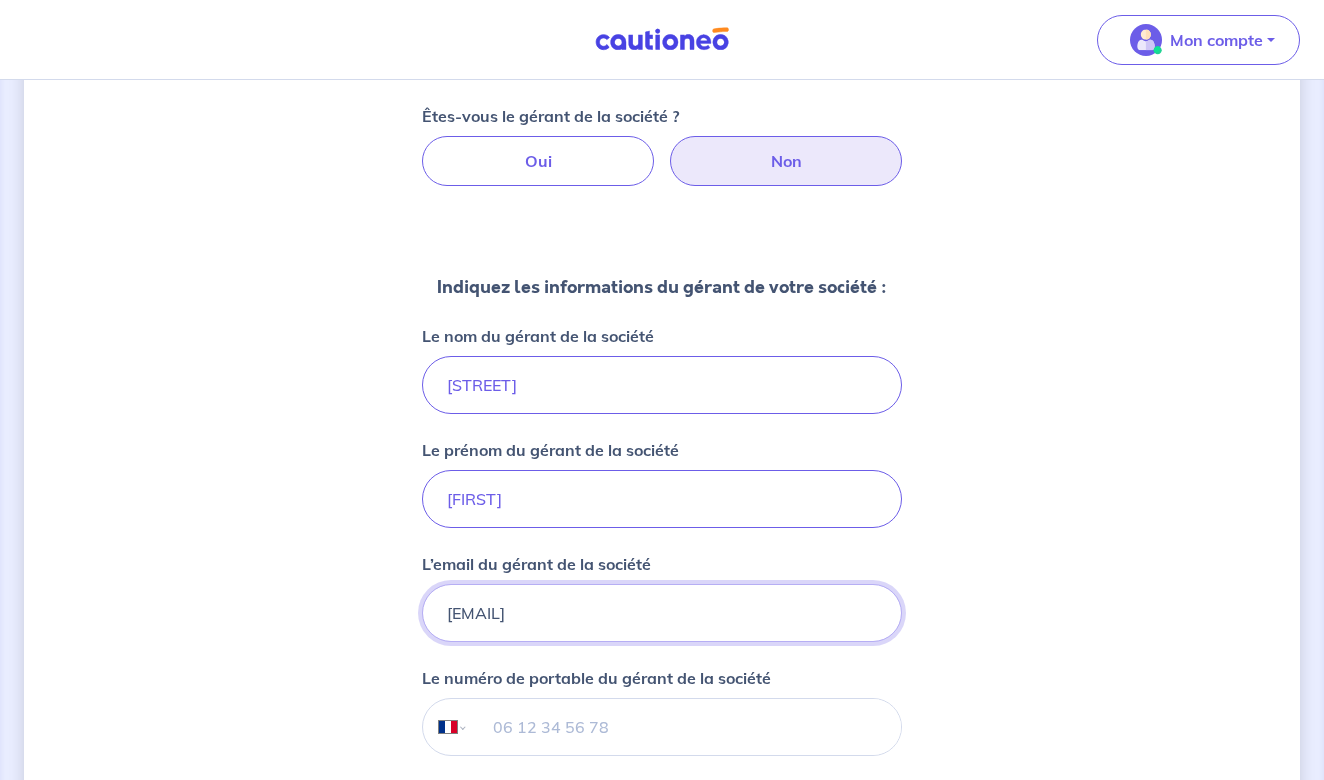 type on "[EMAIL]" 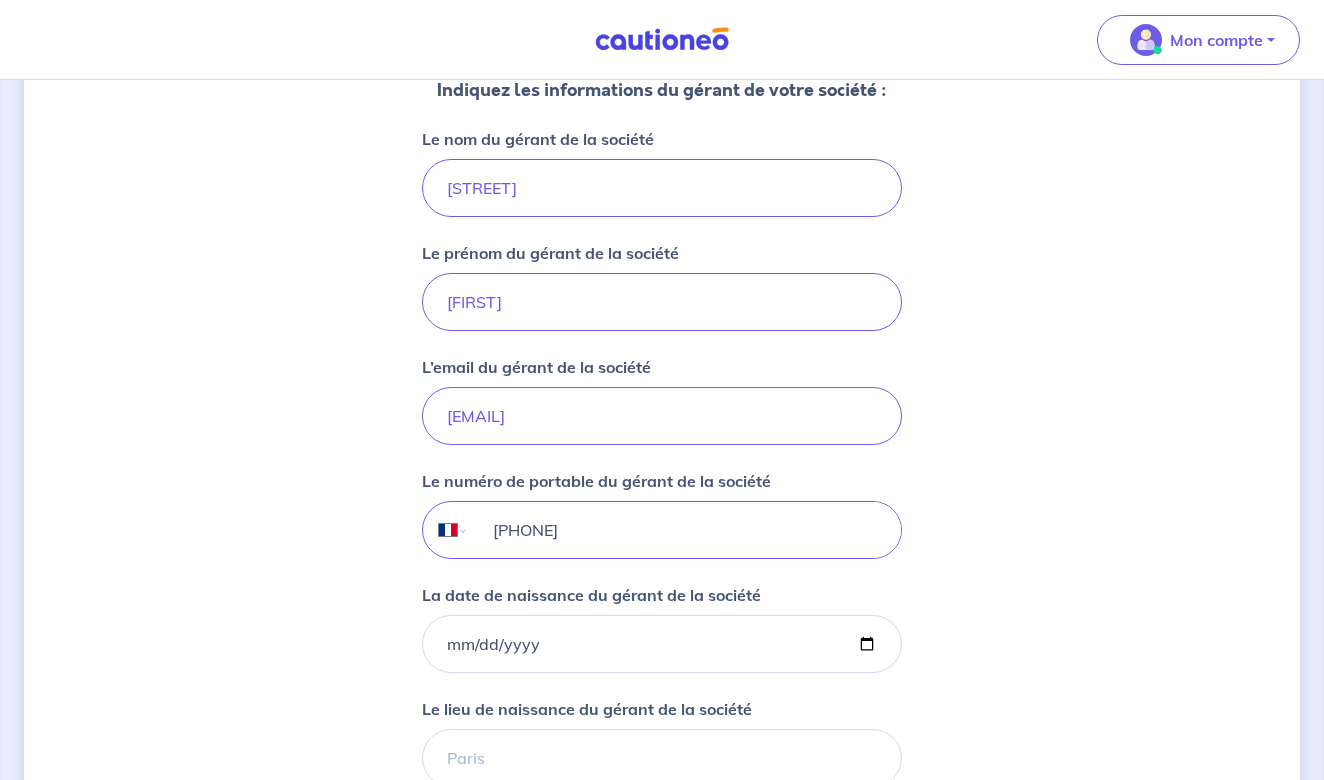 scroll, scrollTop: 1405, scrollLeft: 0, axis: vertical 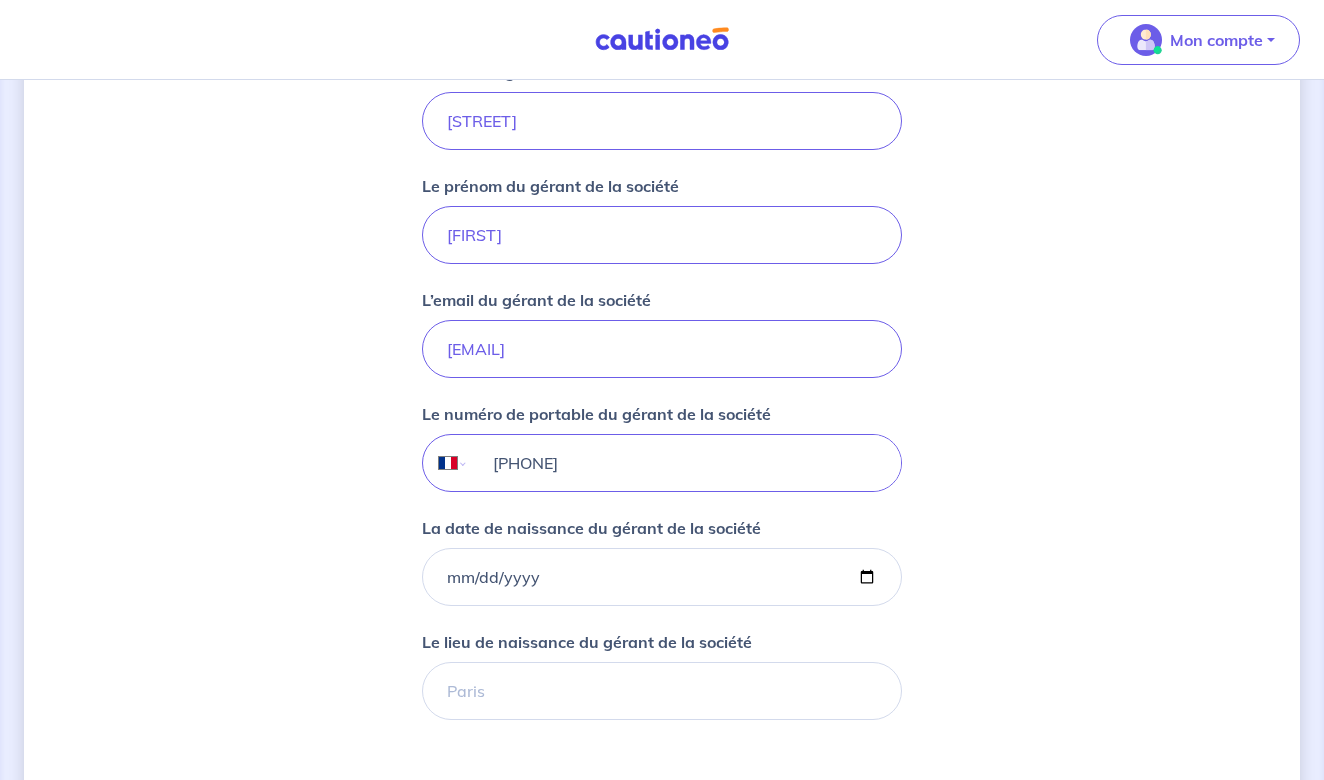type on "[PHONE]" 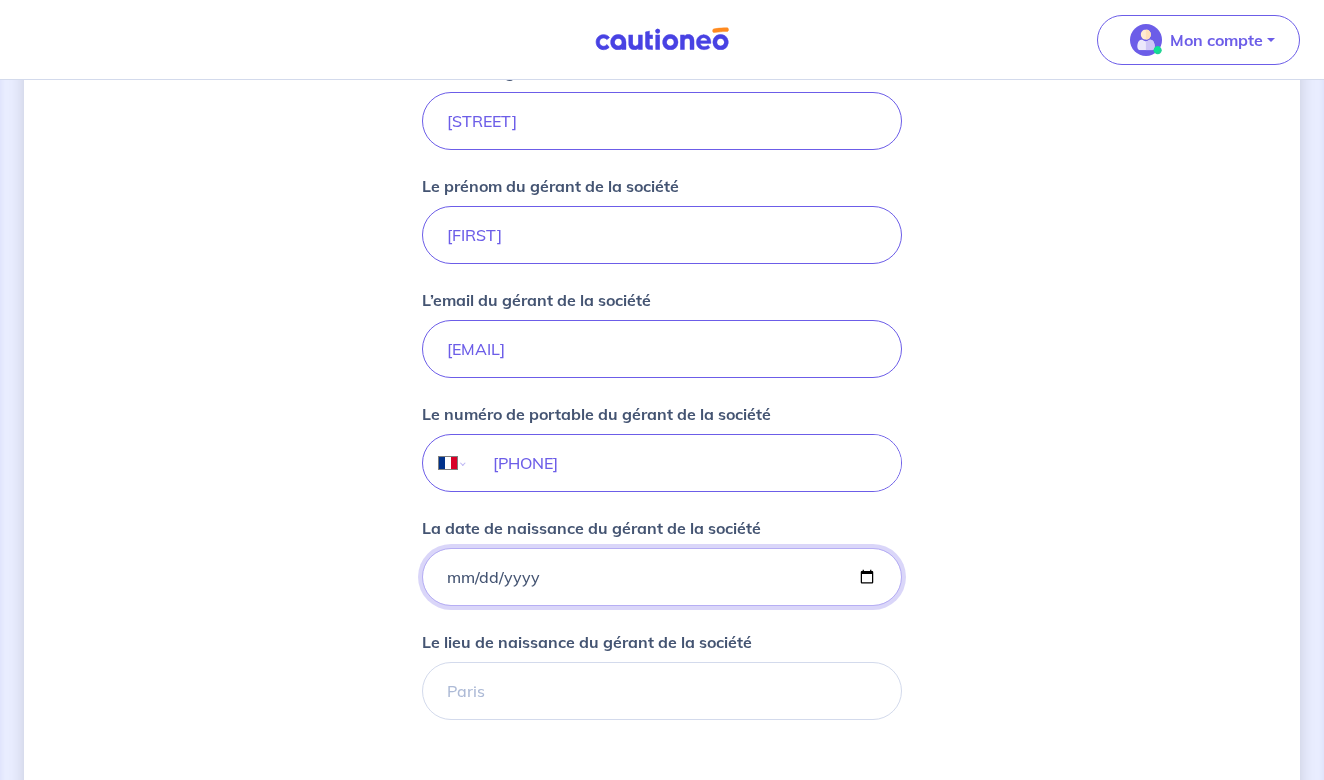 click on "La date de naissance du gérant de la société" at bounding box center (662, 577) 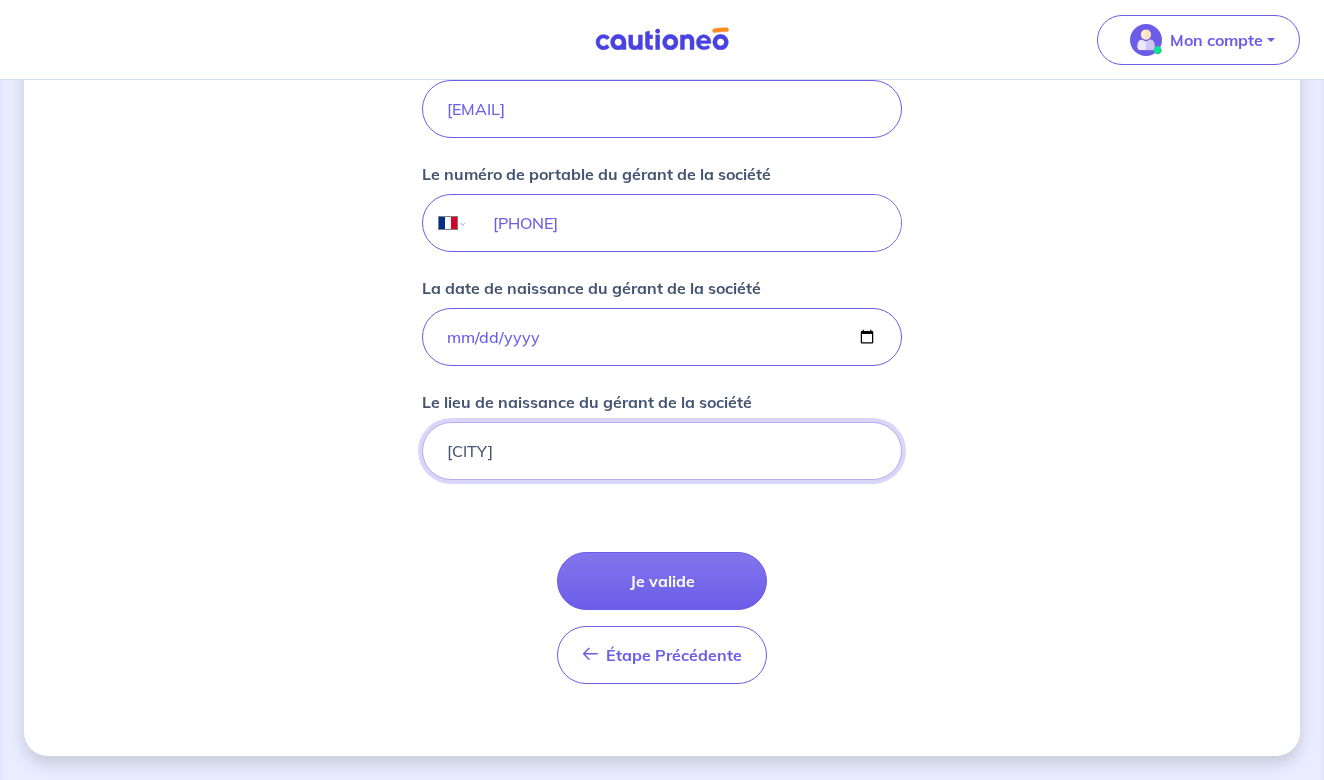 scroll, scrollTop: 1645, scrollLeft: 0, axis: vertical 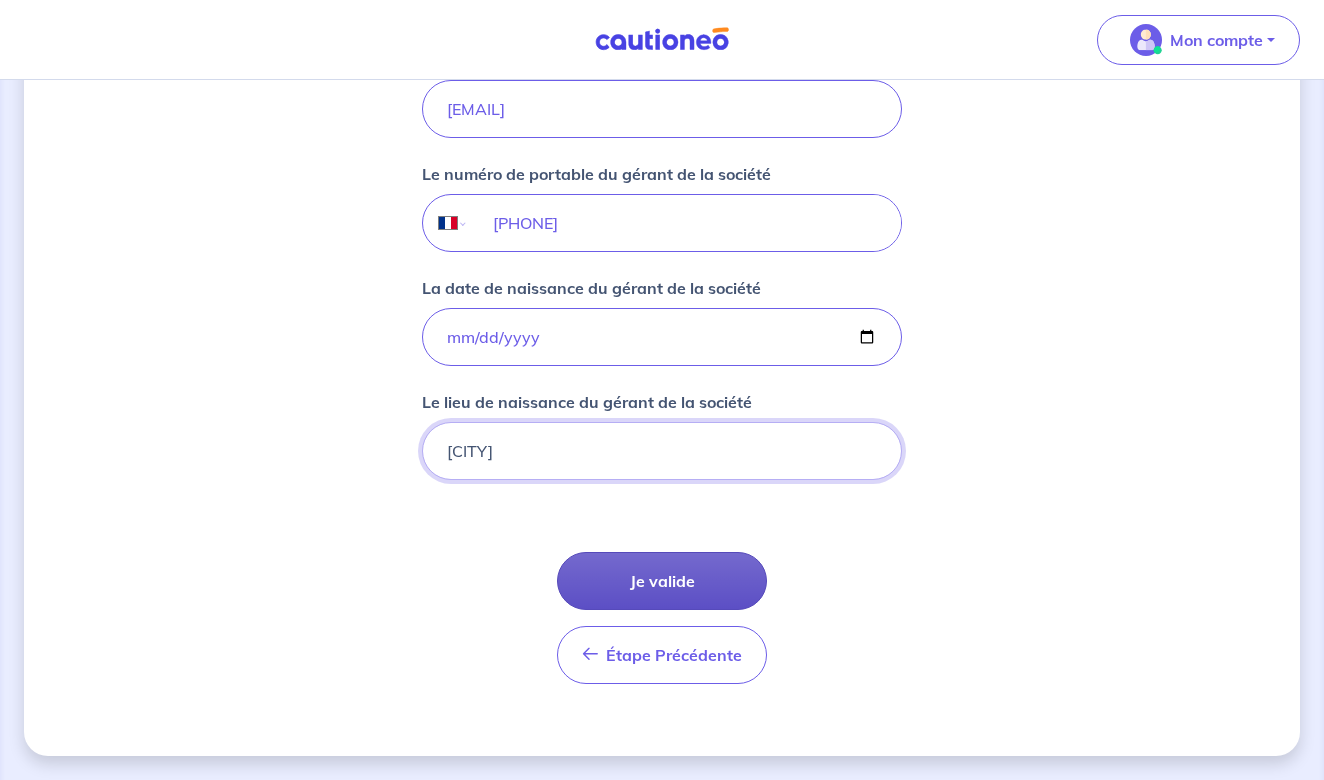 type on "[CITY]" 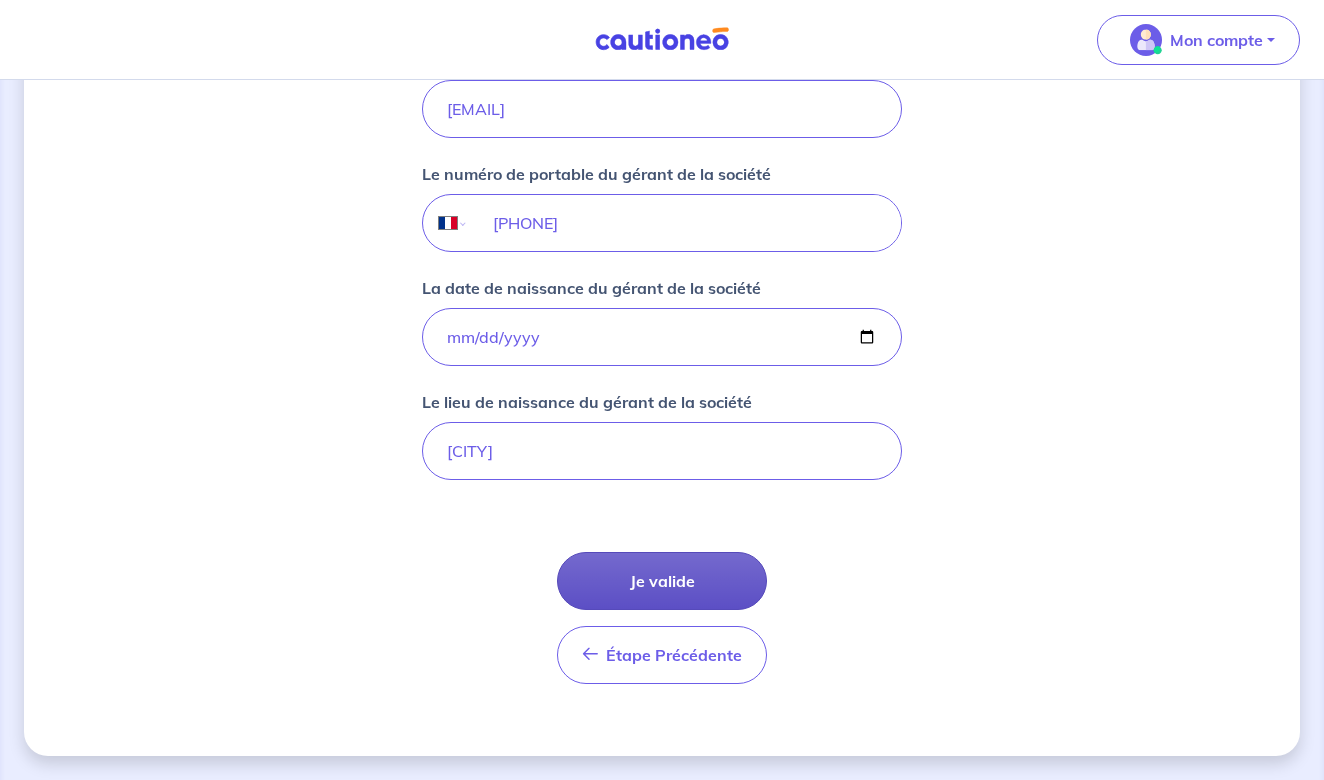 click on "Je valide" at bounding box center [662, 581] 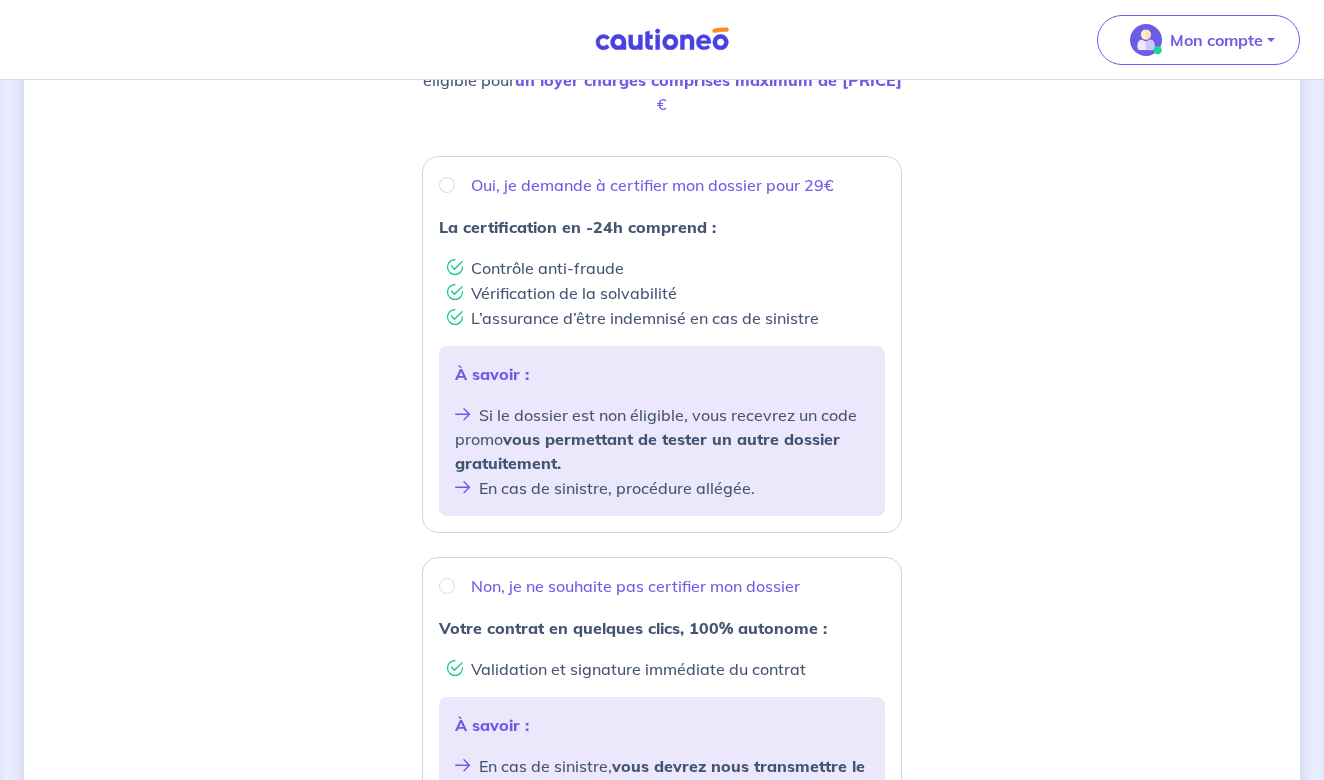 scroll, scrollTop: 330, scrollLeft: 0, axis: vertical 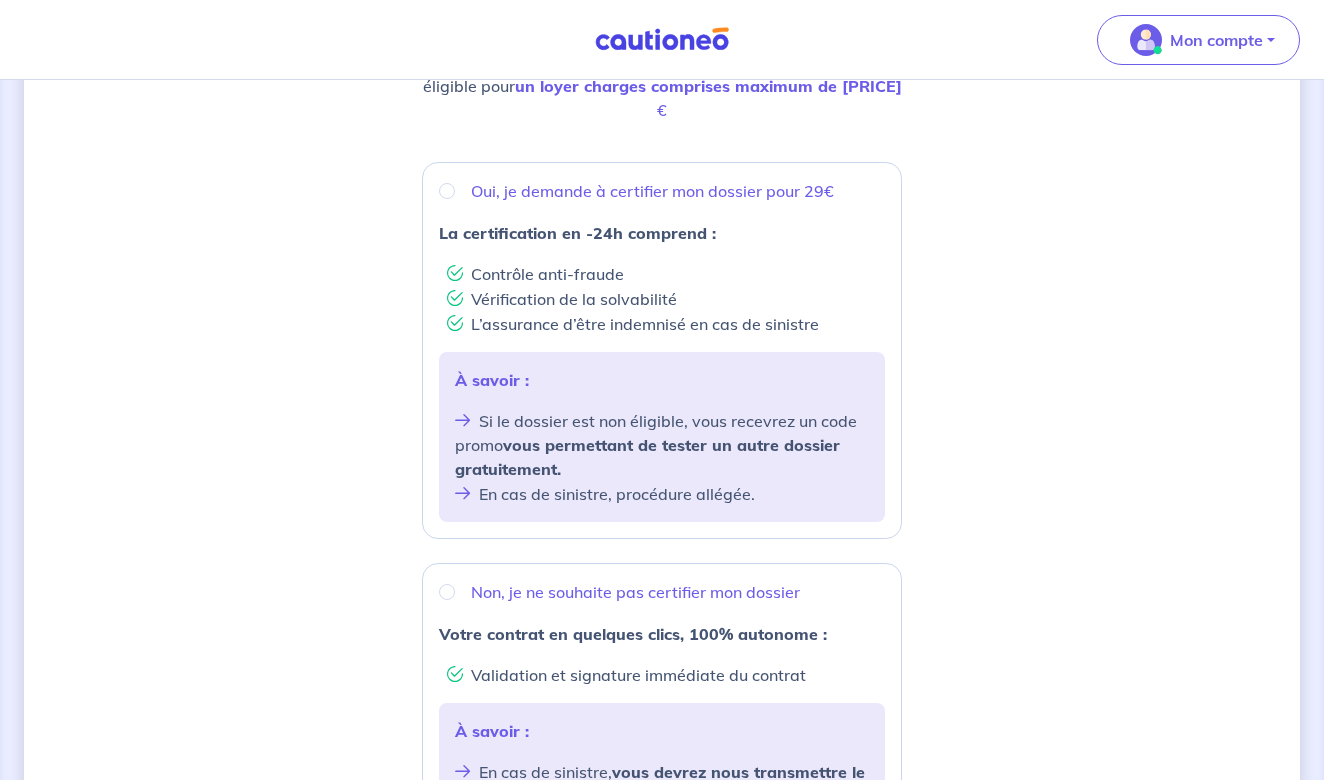 click on "Oui, je demande à certifier mon dossier pour 29€" at bounding box center (447, 191) 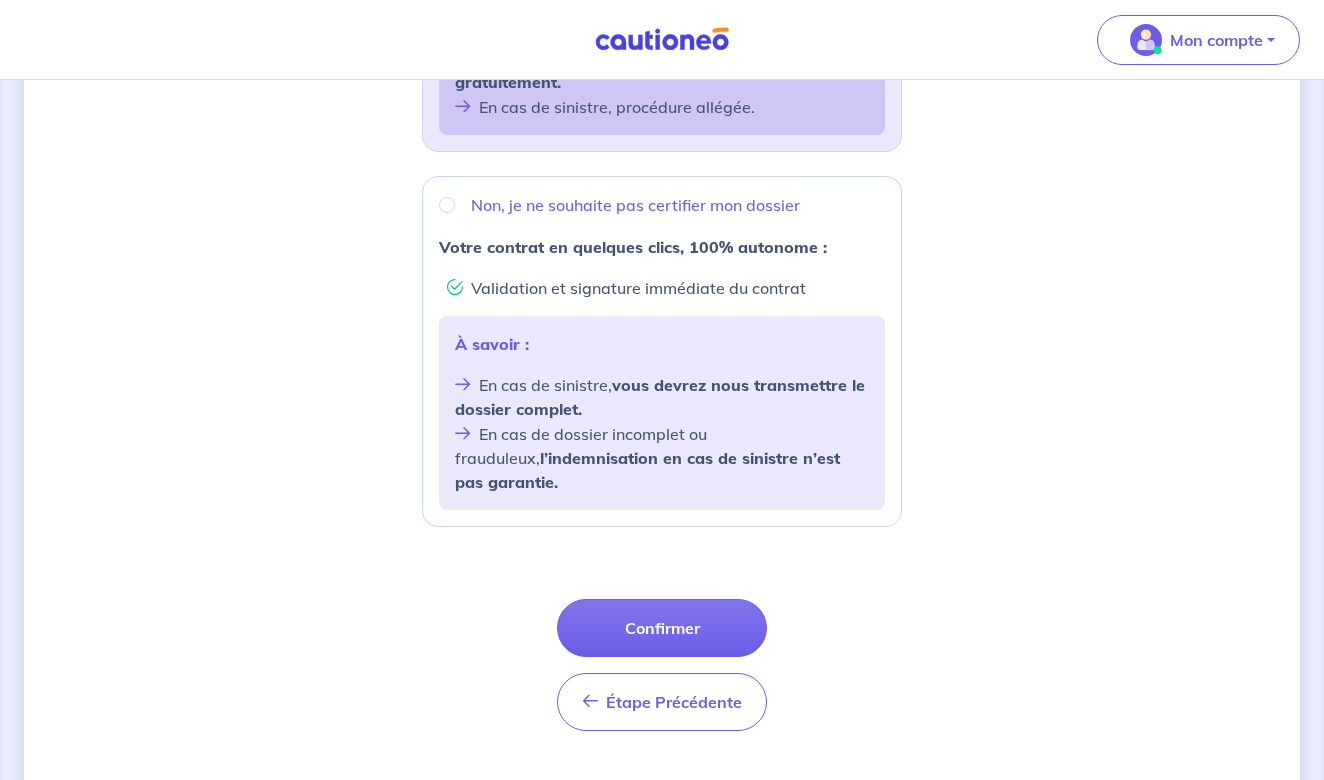scroll, scrollTop: 716, scrollLeft: 0, axis: vertical 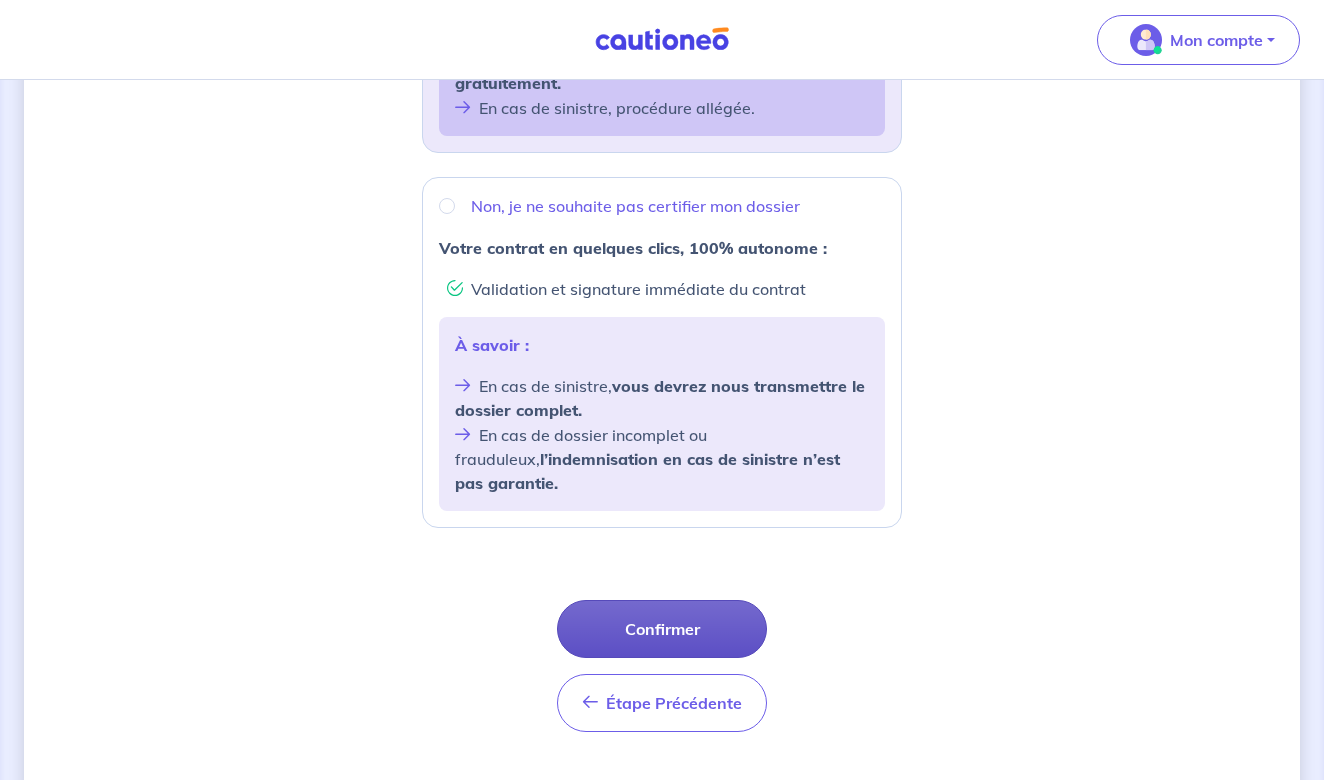 click on "Confirmer" at bounding box center [662, 629] 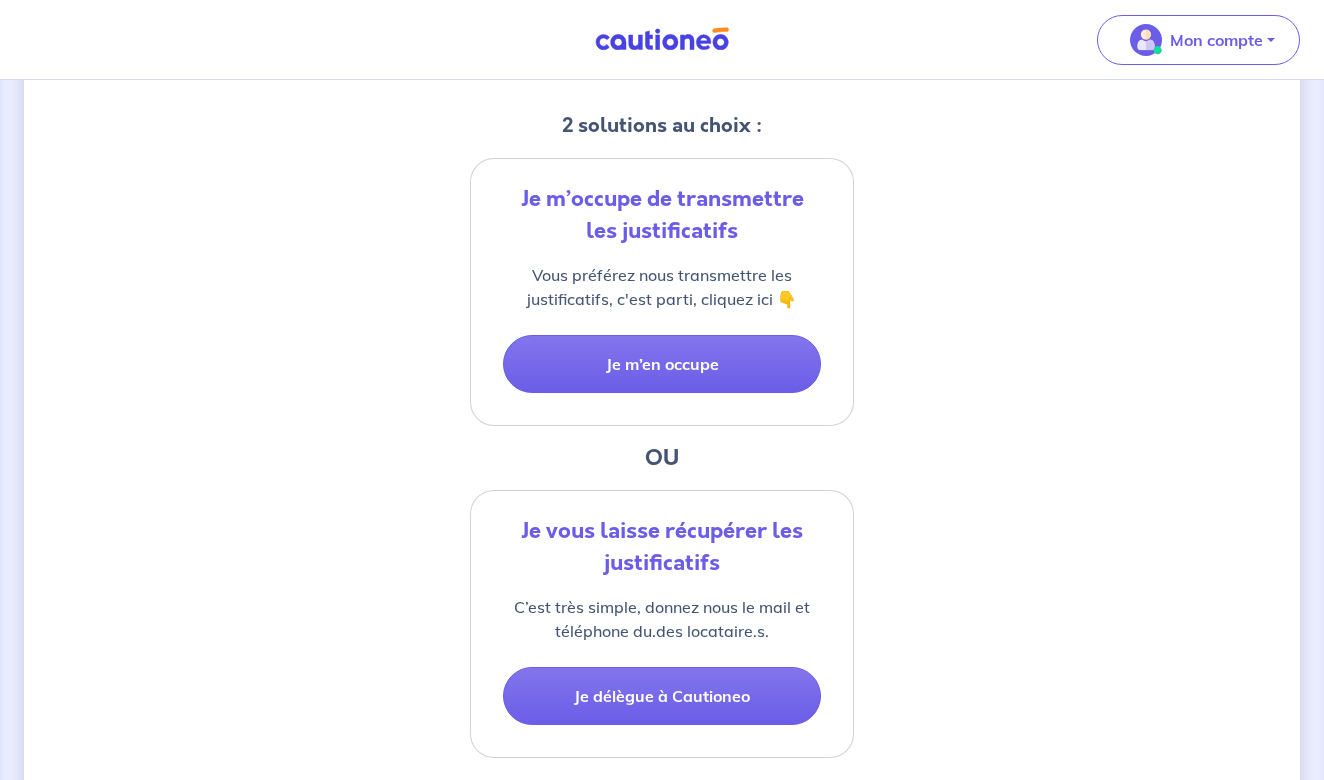 scroll, scrollTop: 407, scrollLeft: 0, axis: vertical 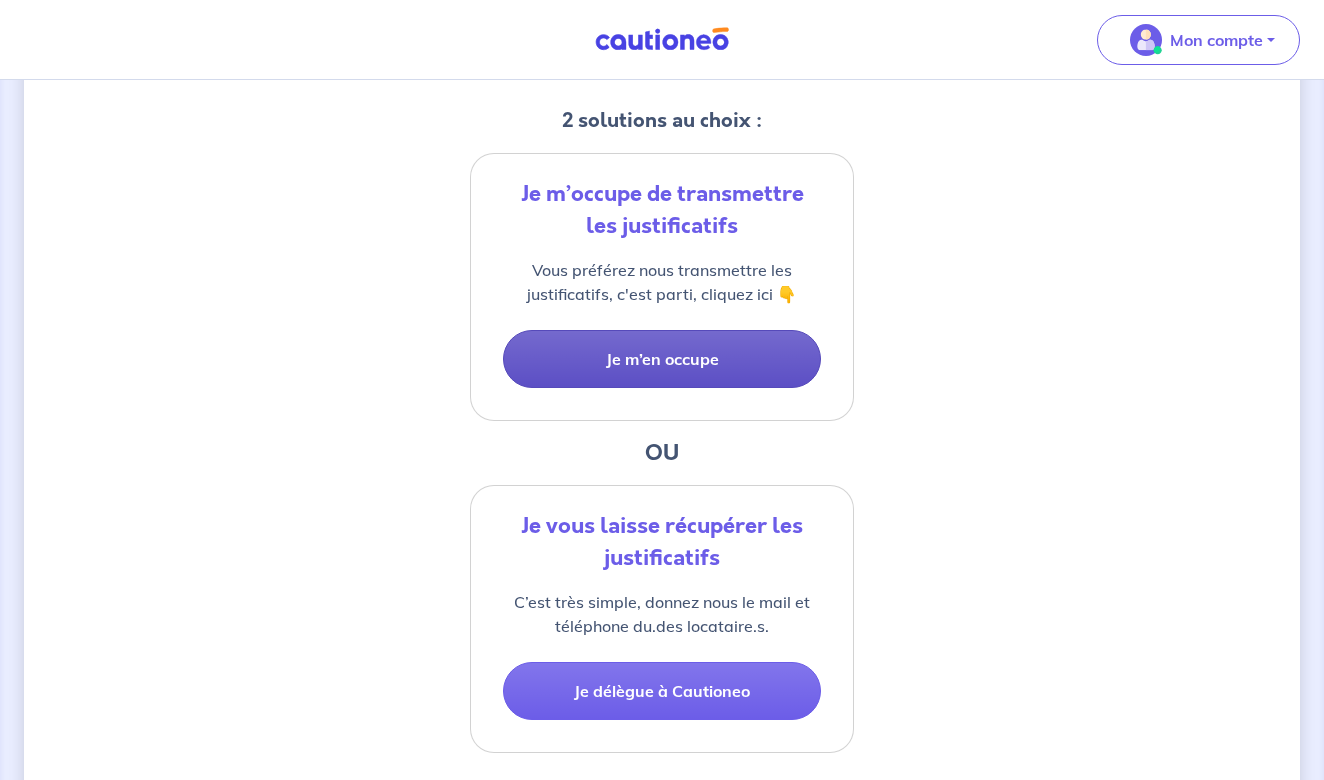 click on "Je m’en occupe" at bounding box center [662, 359] 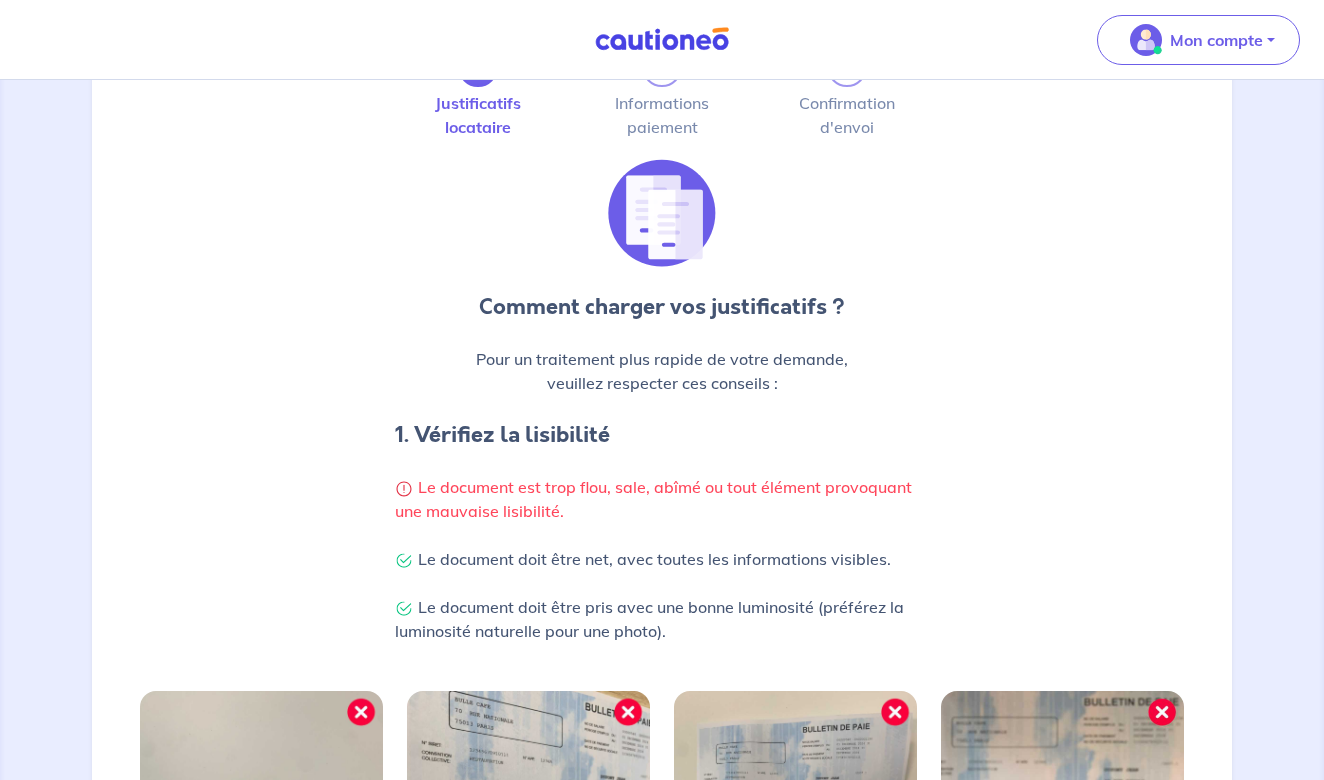 scroll, scrollTop: 0, scrollLeft: 0, axis: both 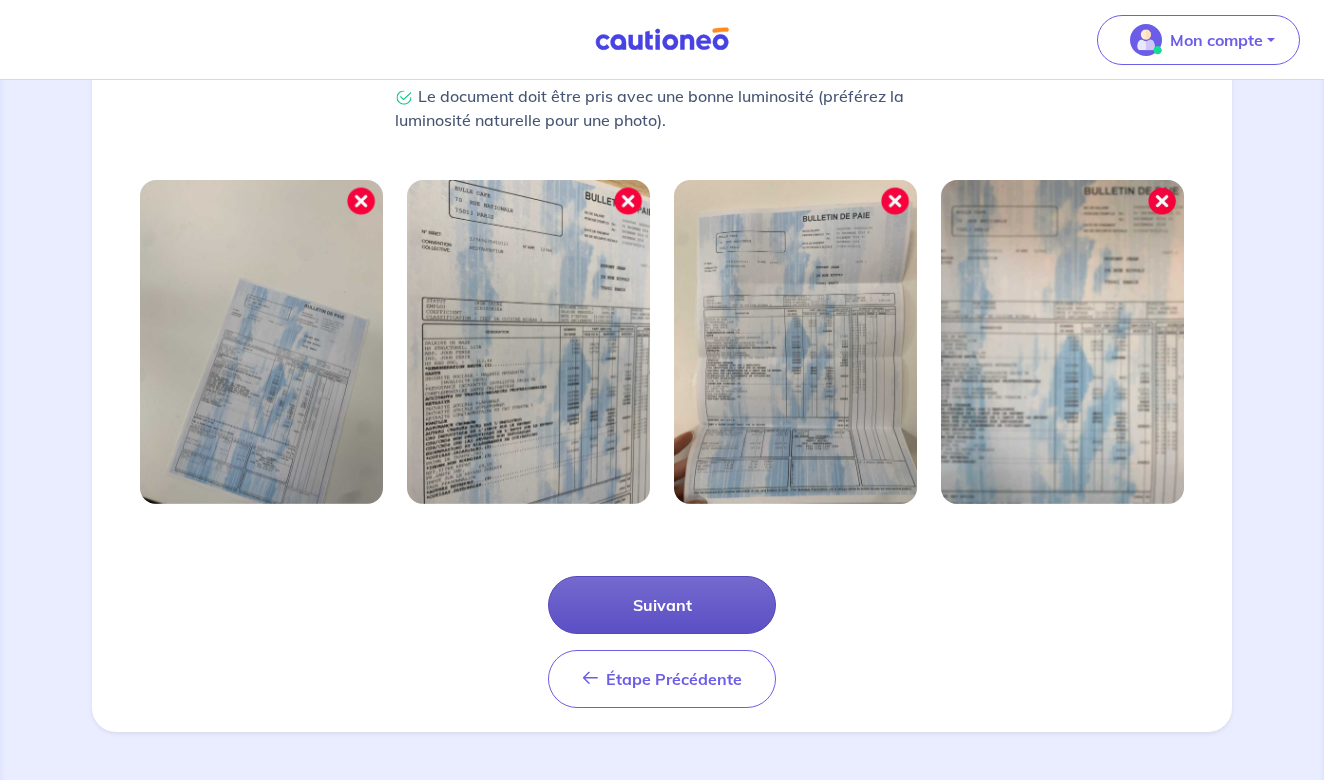click on "Suivant" at bounding box center [662, 605] 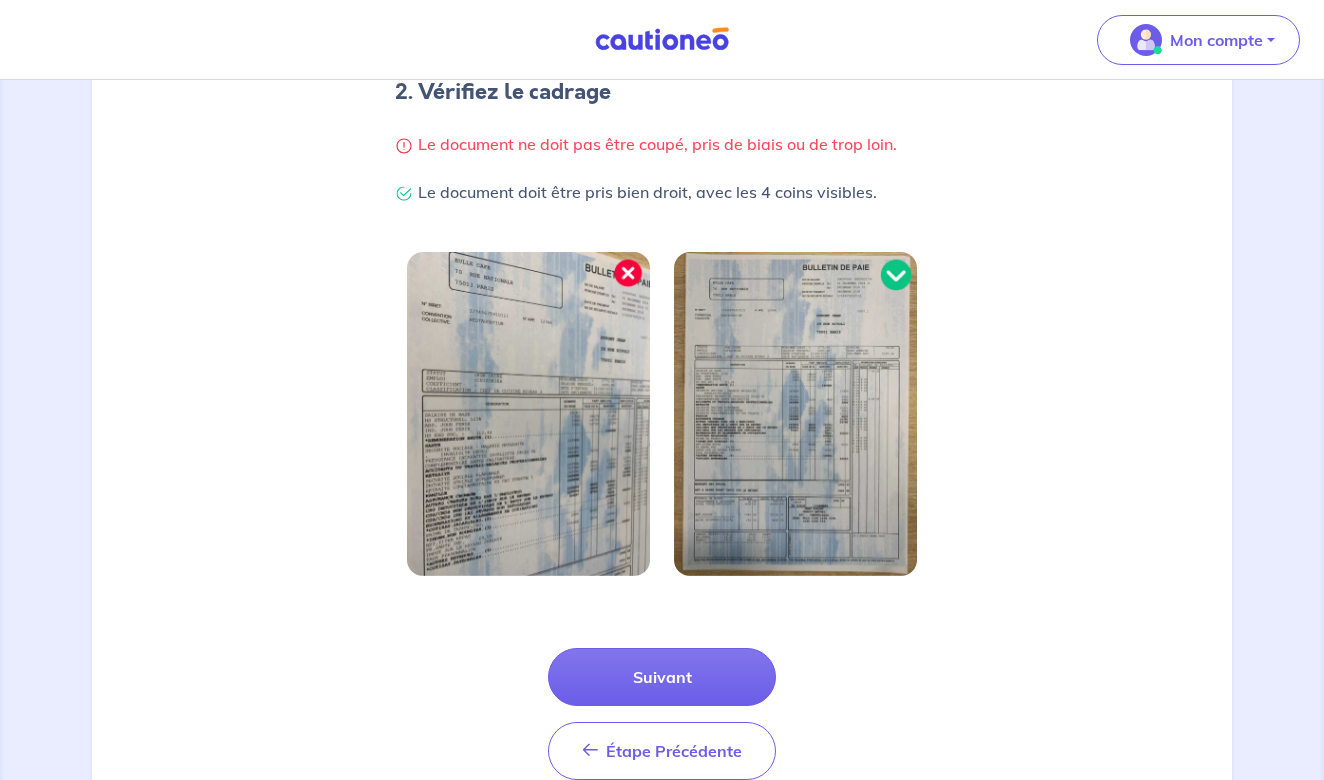 scroll, scrollTop: 469, scrollLeft: 0, axis: vertical 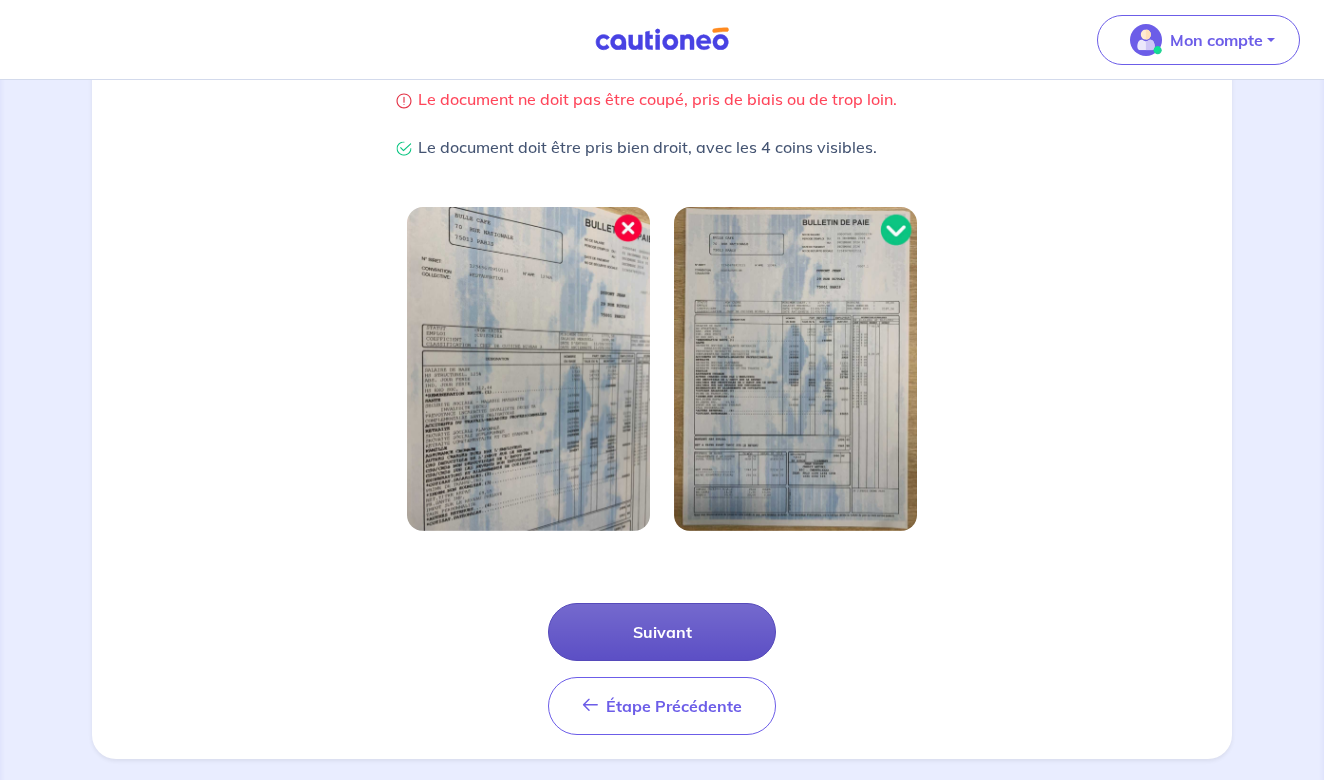 click on "Suivant" at bounding box center [662, 632] 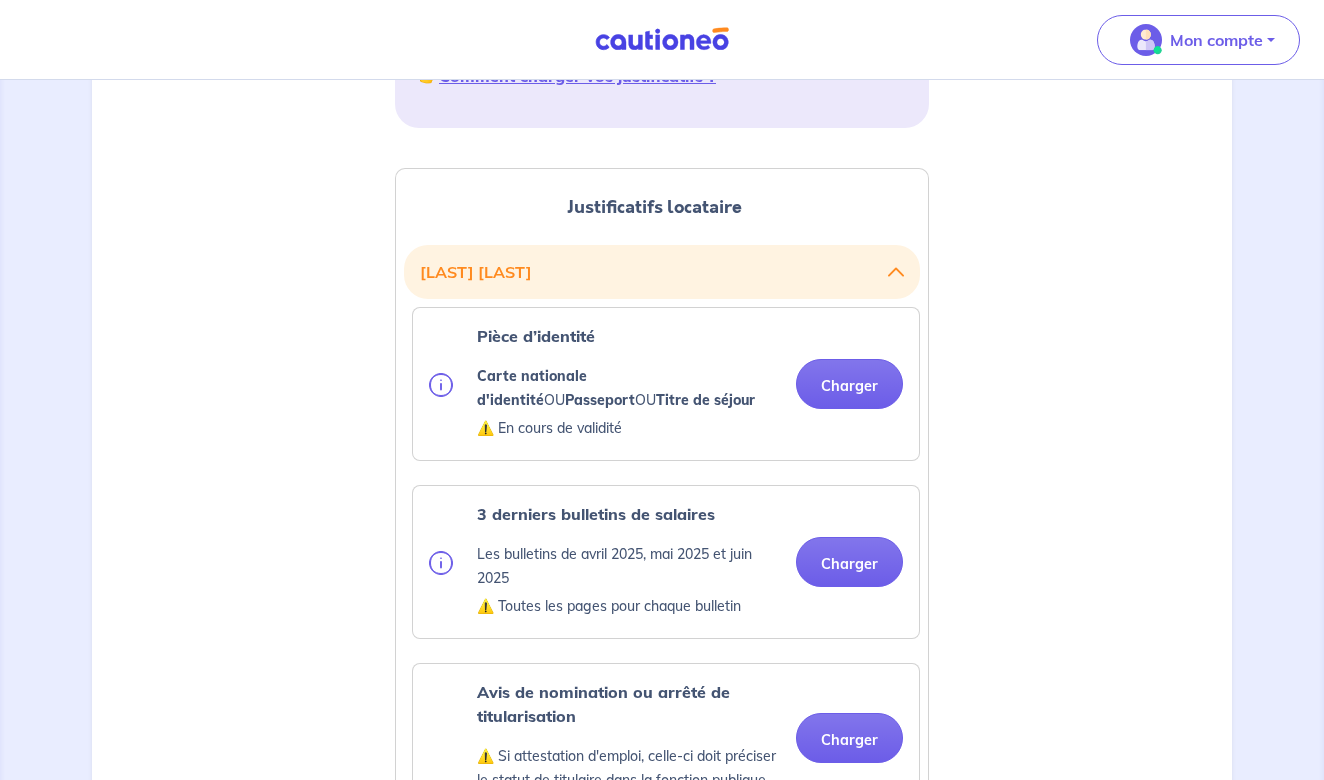 scroll, scrollTop: 465, scrollLeft: 0, axis: vertical 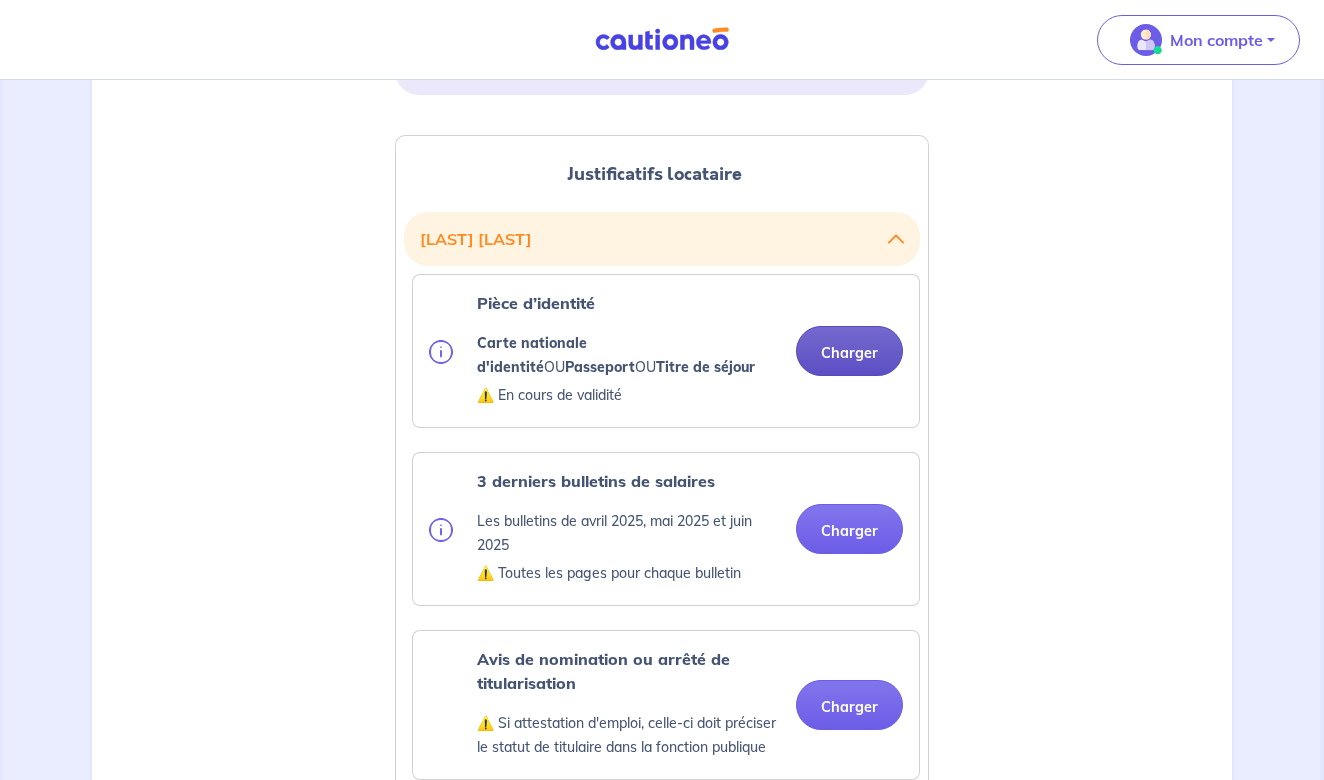 click on "Charger" at bounding box center [849, 351] 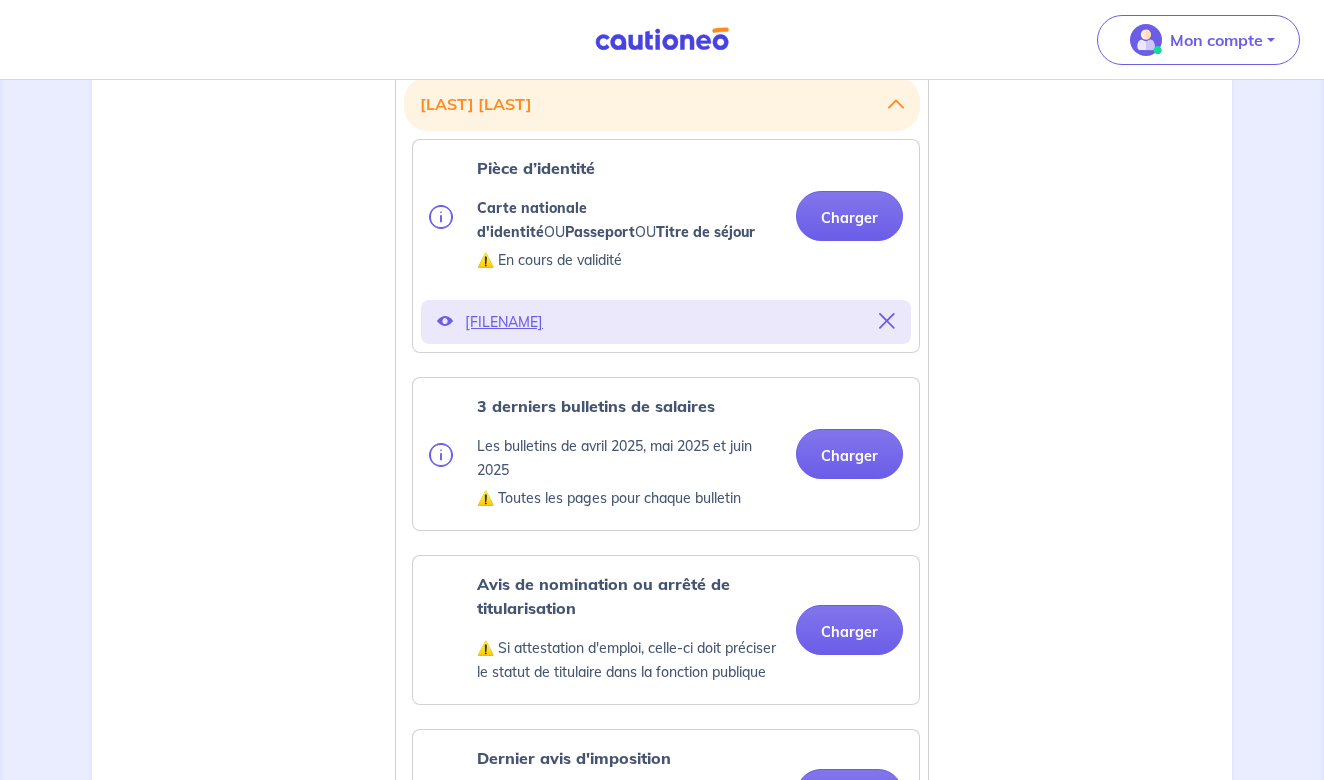 scroll, scrollTop: 601, scrollLeft: 0, axis: vertical 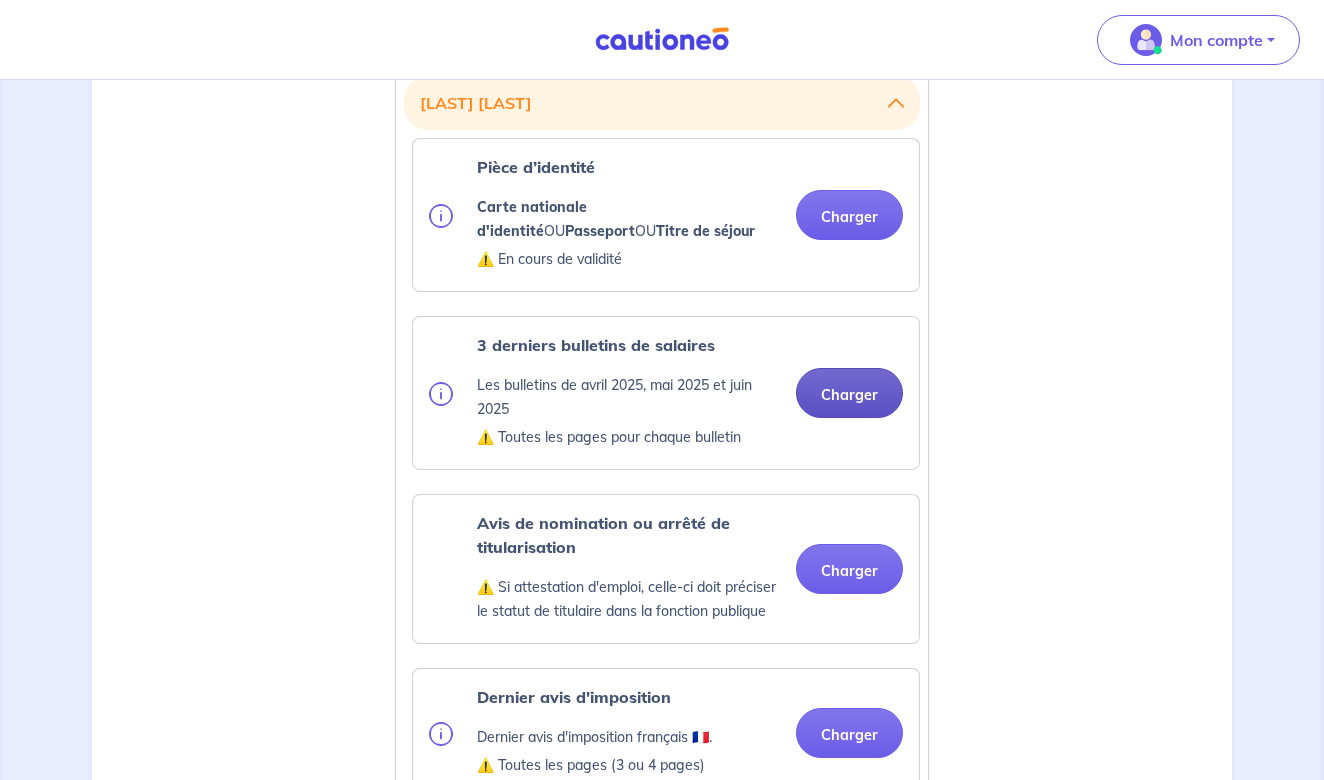 click on "Charger" at bounding box center [849, 393] 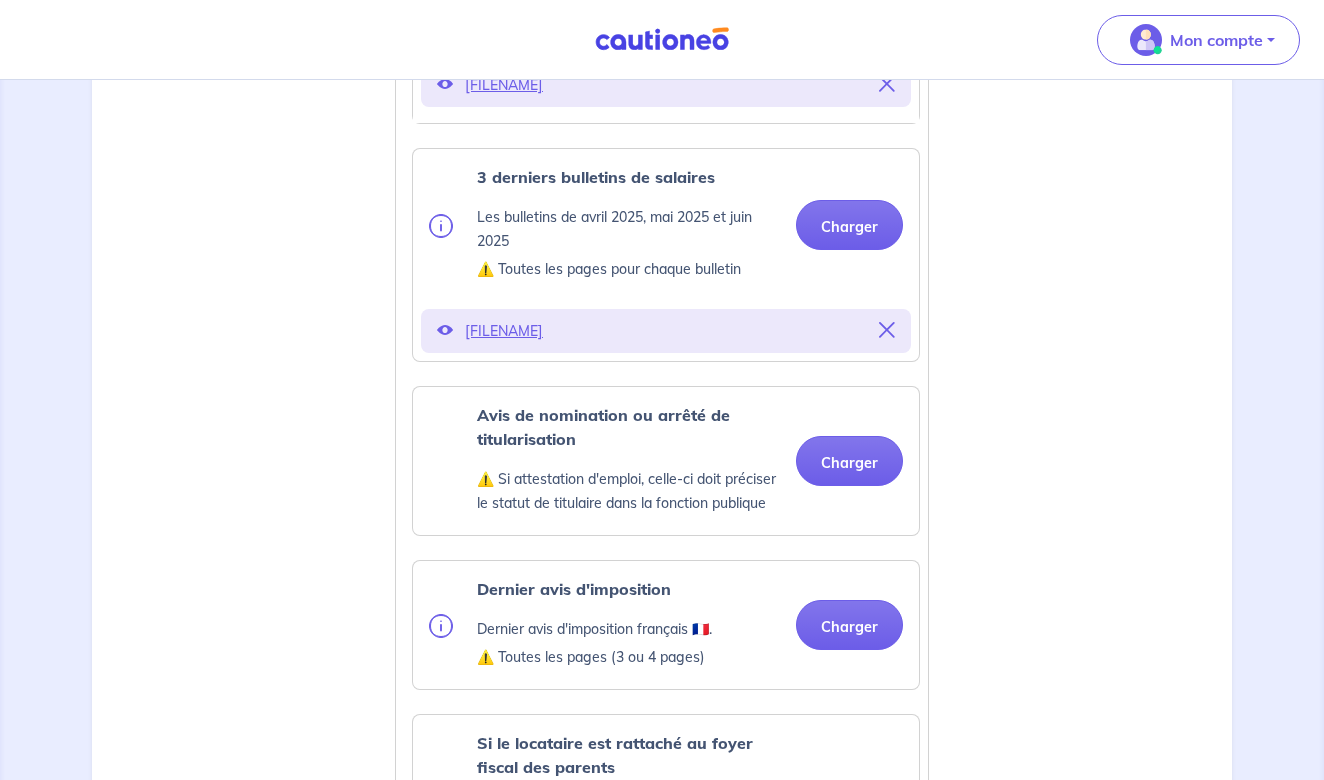 scroll, scrollTop: 850, scrollLeft: 0, axis: vertical 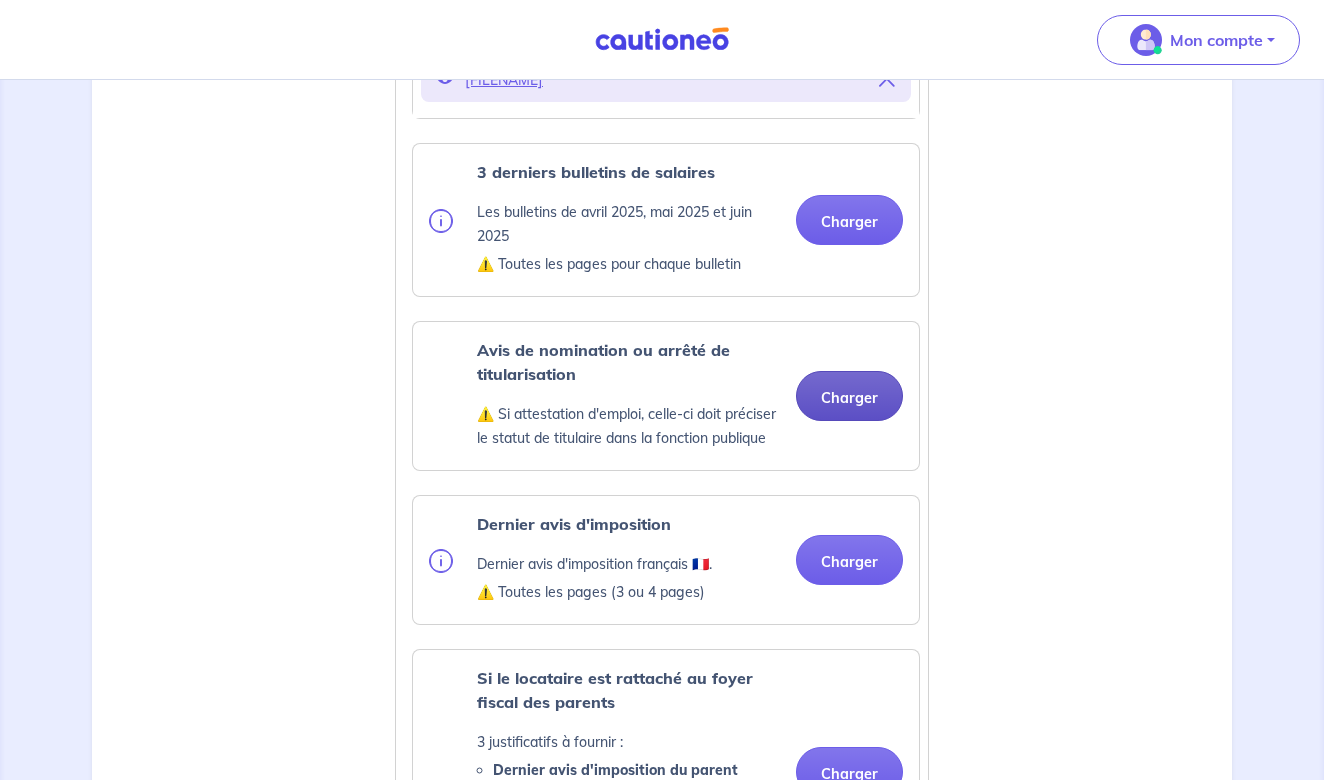 click on "Charger" at bounding box center [849, 396] 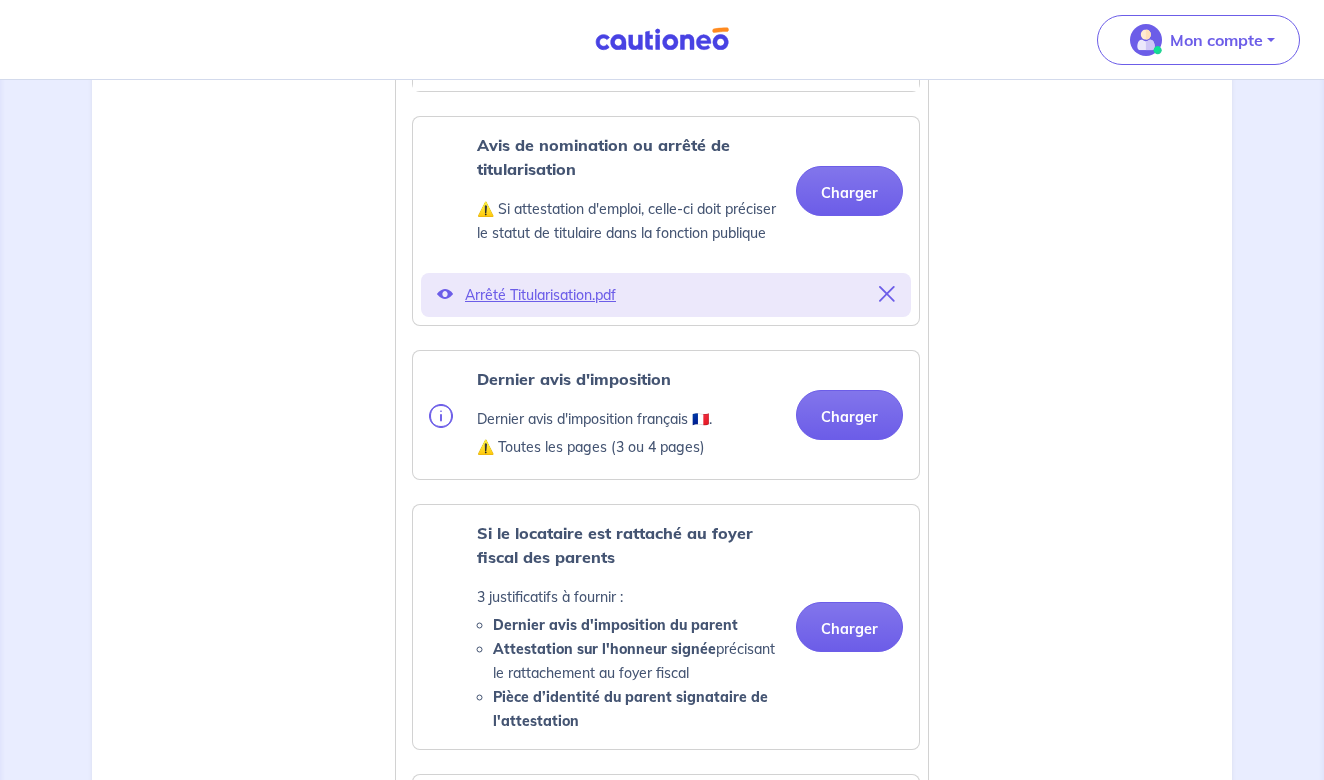 scroll, scrollTop: 1136, scrollLeft: 0, axis: vertical 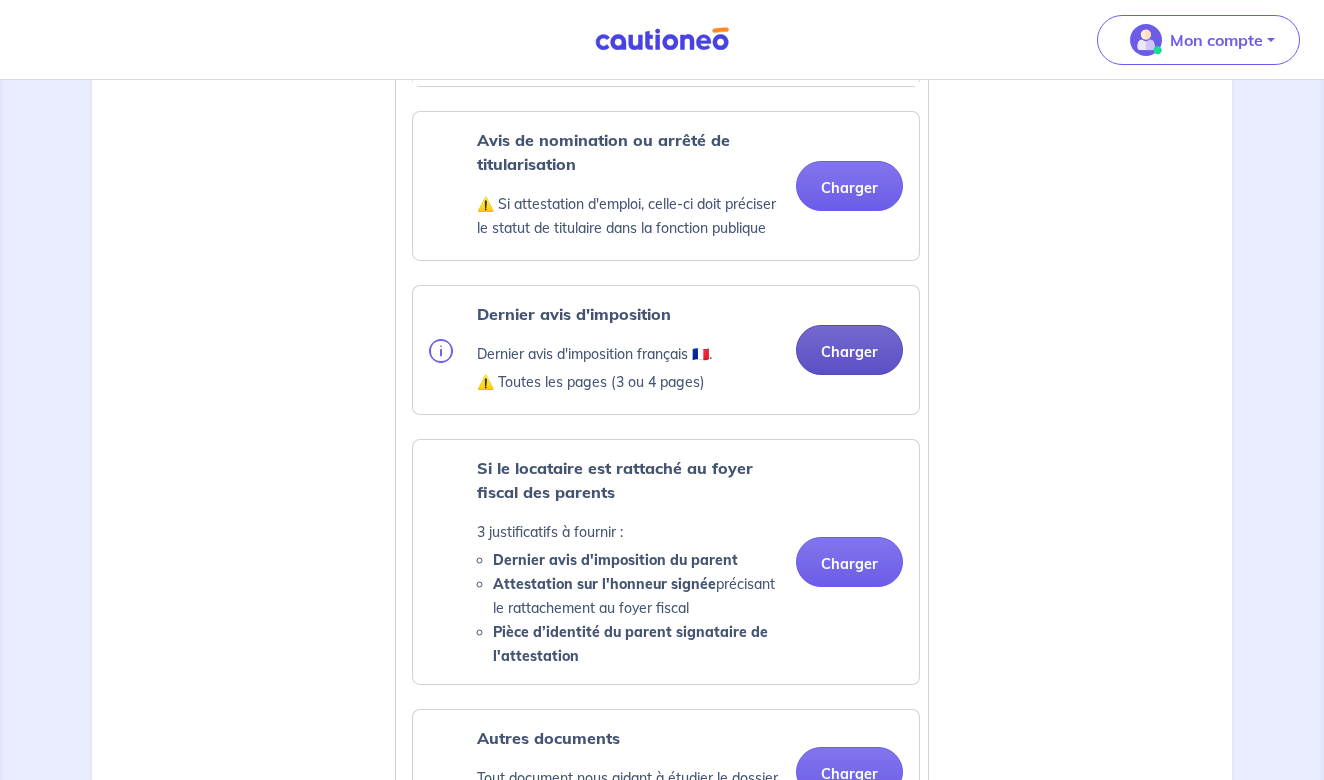 click on "Charger" at bounding box center (849, 350) 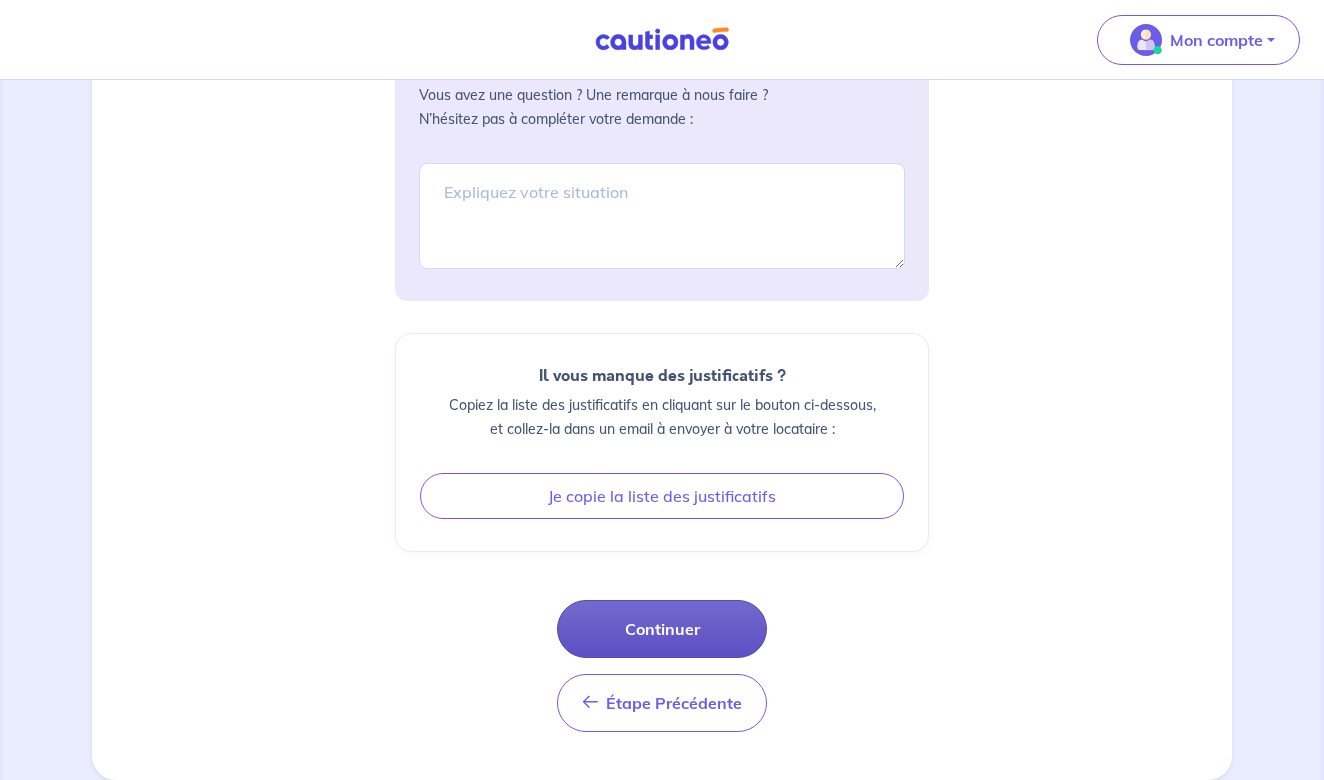 scroll, scrollTop: 2475, scrollLeft: 0, axis: vertical 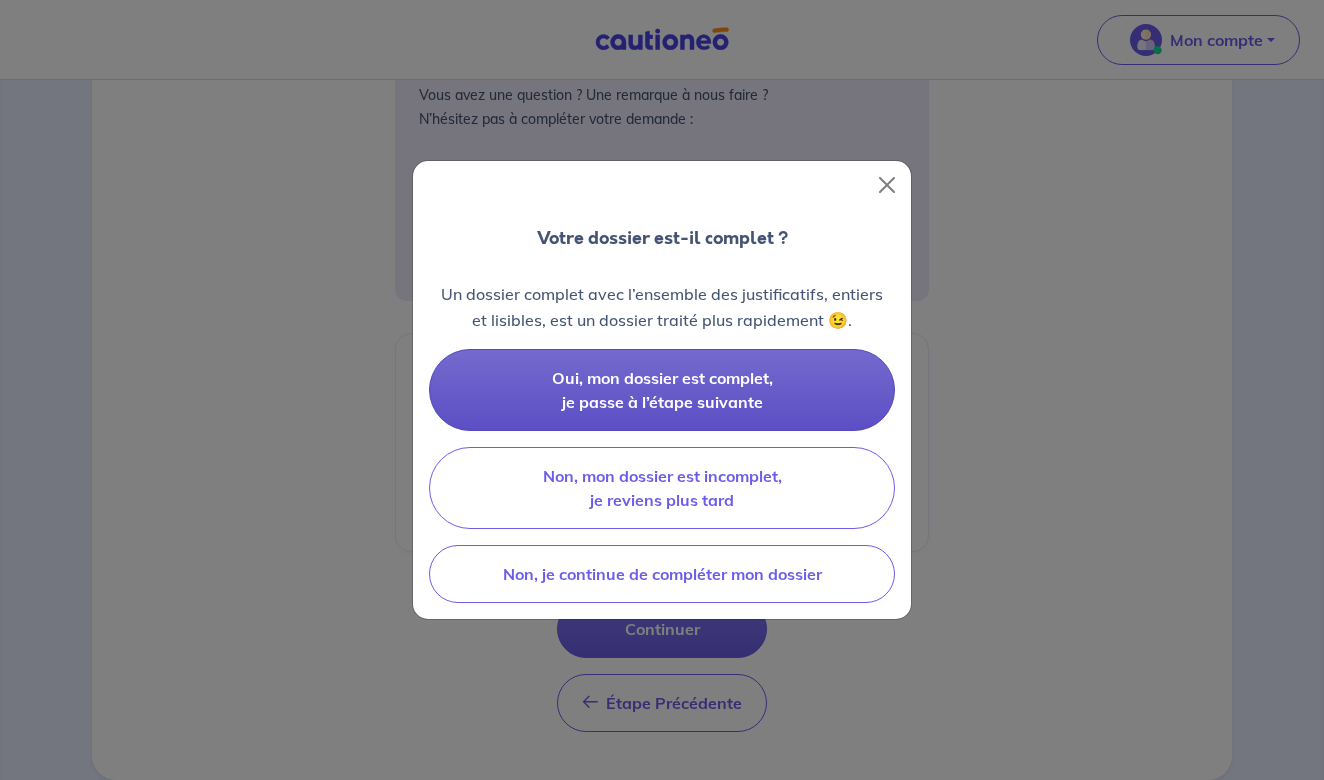 click on "Oui, mon dossier est complet,
je passe à l’étape suivante" at bounding box center (662, 390) 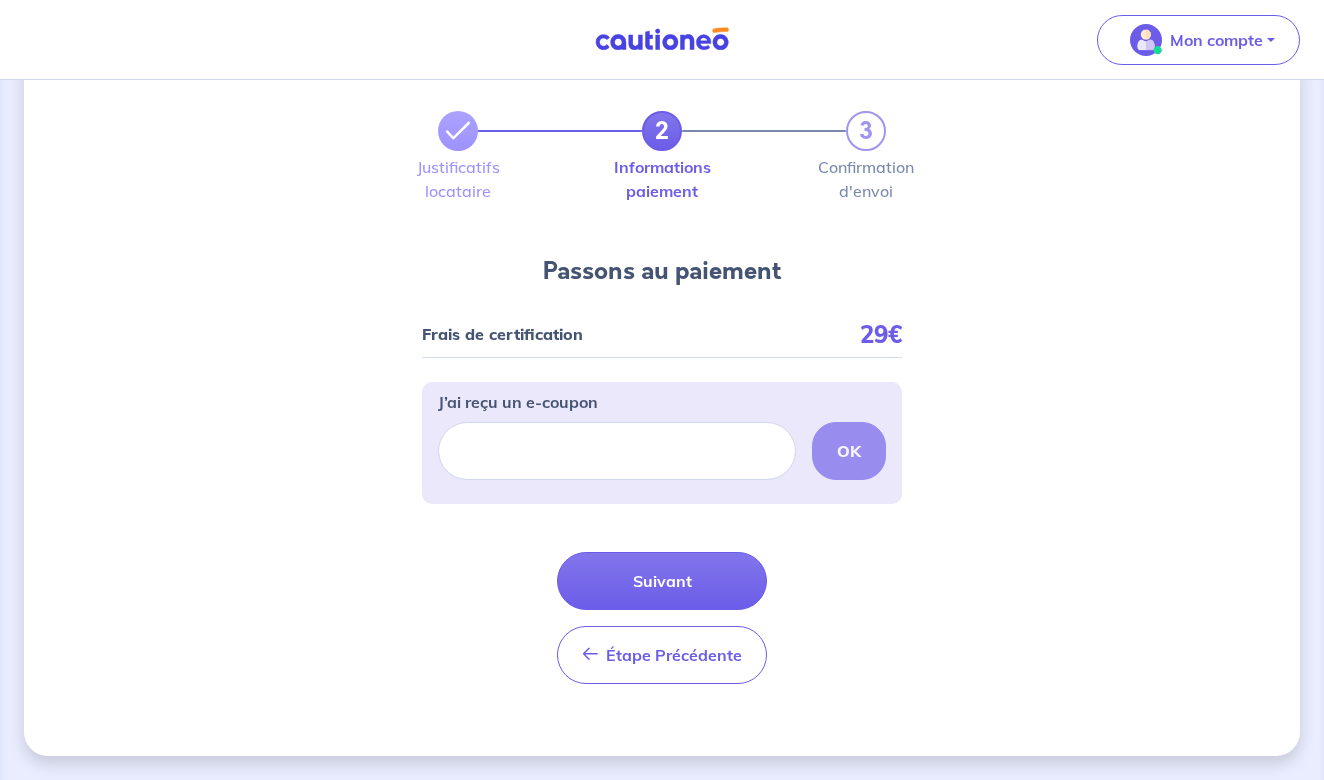 scroll, scrollTop: 0, scrollLeft: 0, axis: both 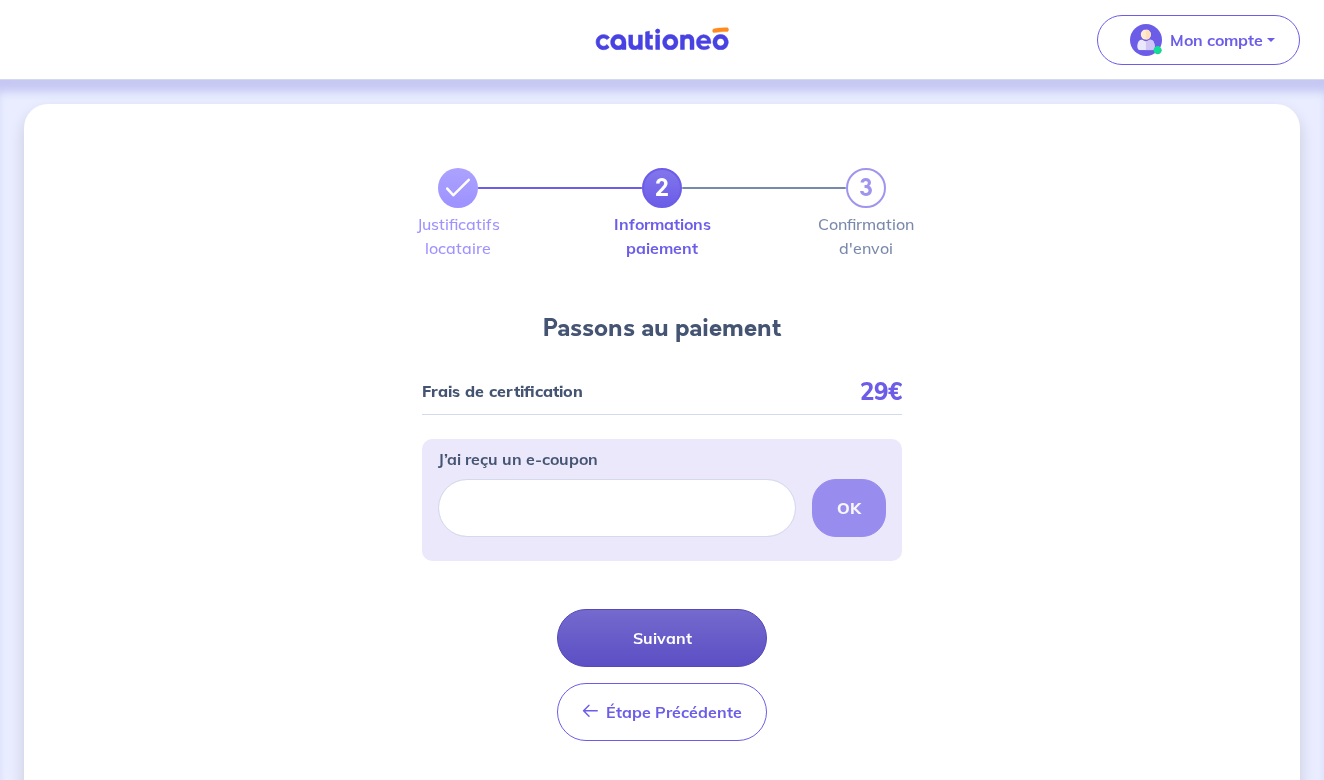 click on "Suivant" at bounding box center [662, 638] 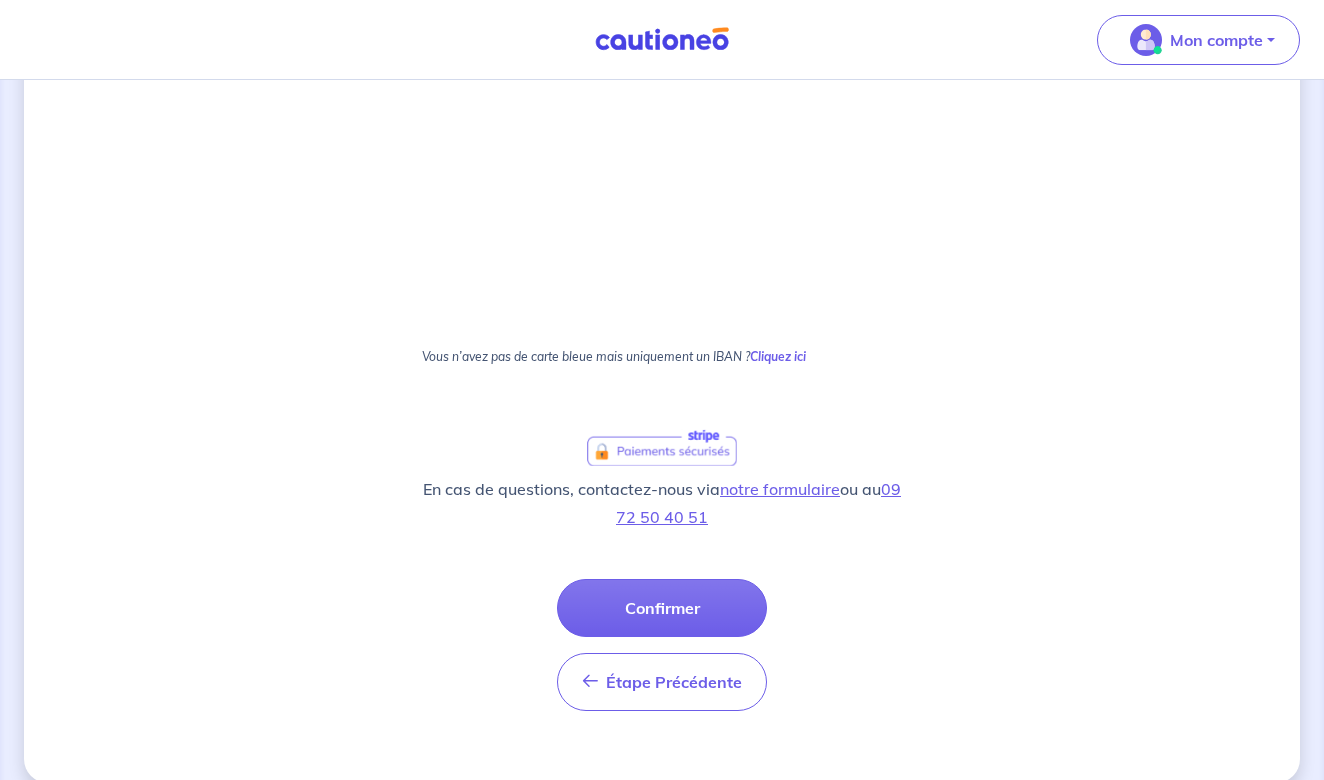 scroll, scrollTop: 502, scrollLeft: 0, axis: vertical 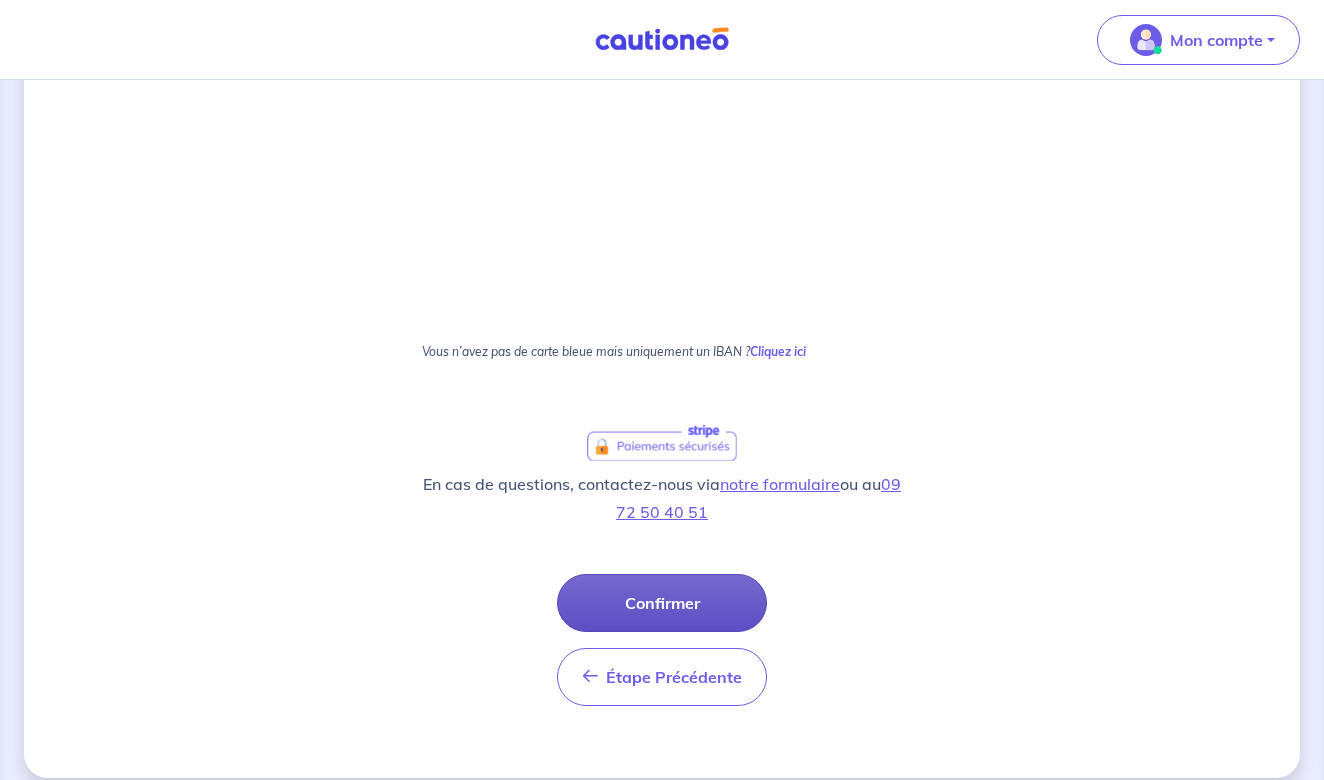 click on "Confirmer" at bounding box center (662, 603) 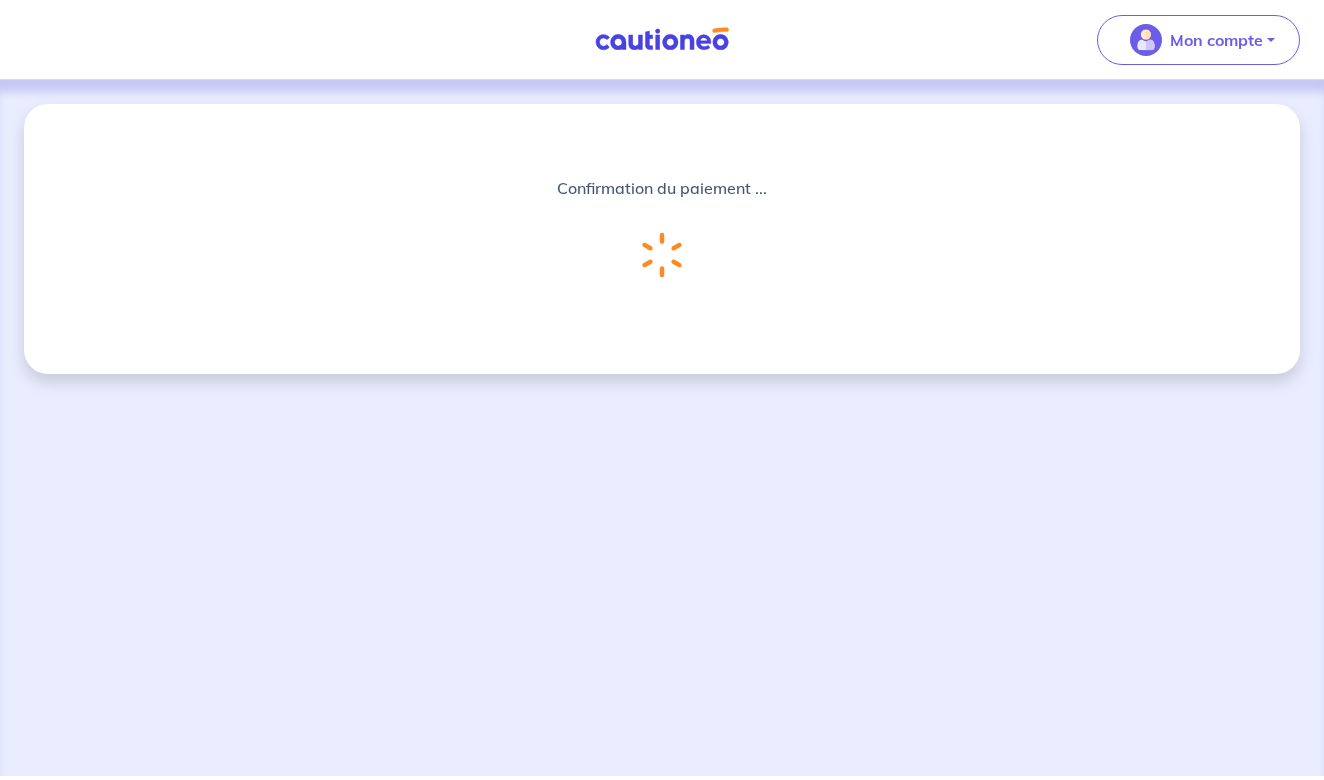 scroll, scrollTop: 0, scrollLeft: 0, axis: both 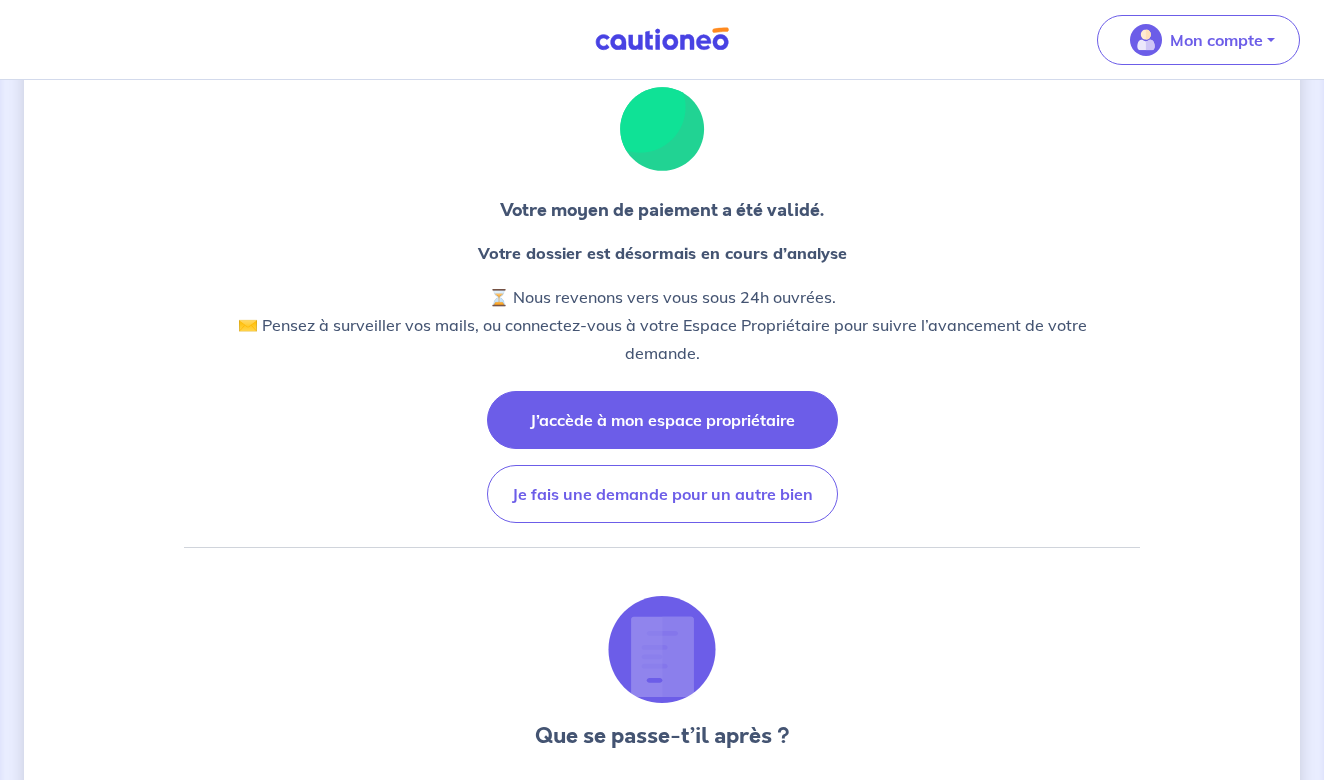 click on "J’accède à mon espace propriétaire" at bounding box center [662, 420] 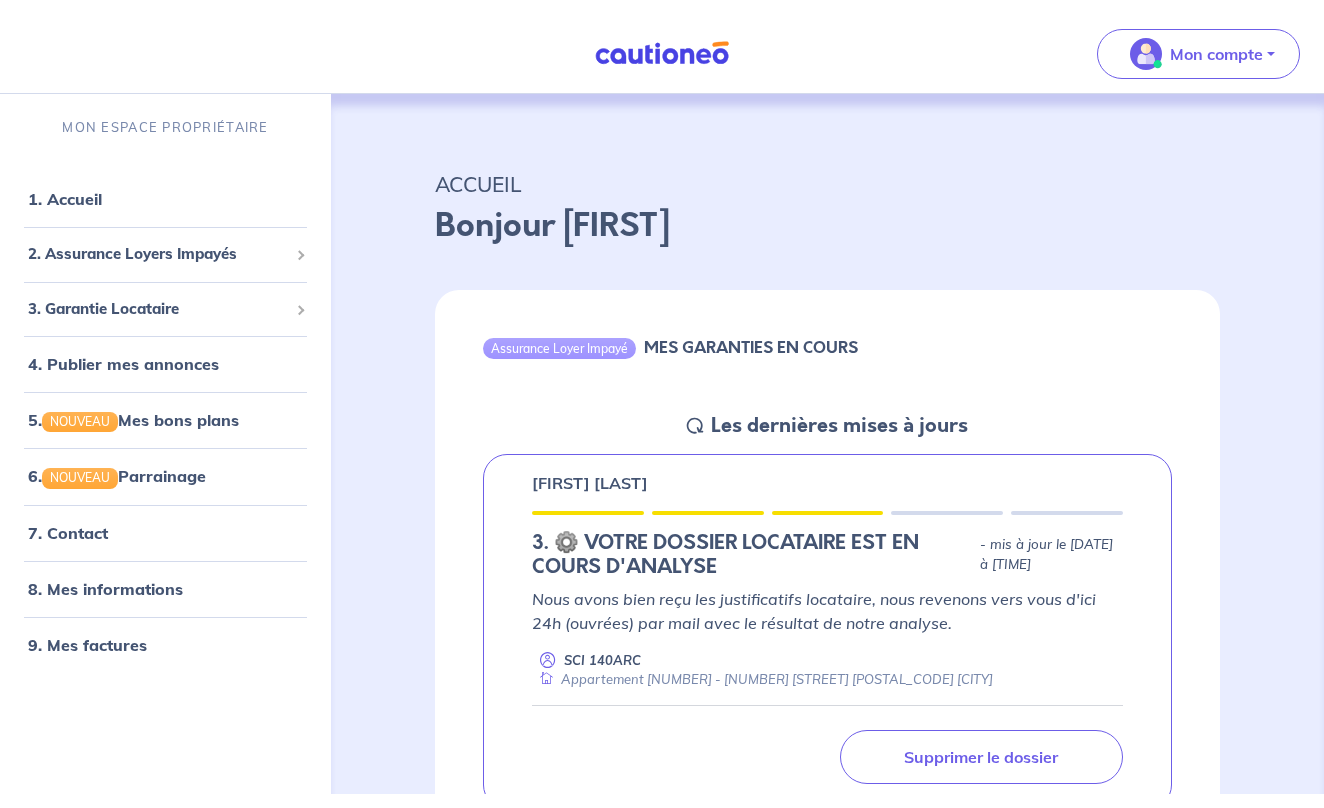 scroll, scrollTop: 0, scrollLeft: 0, axis: both 